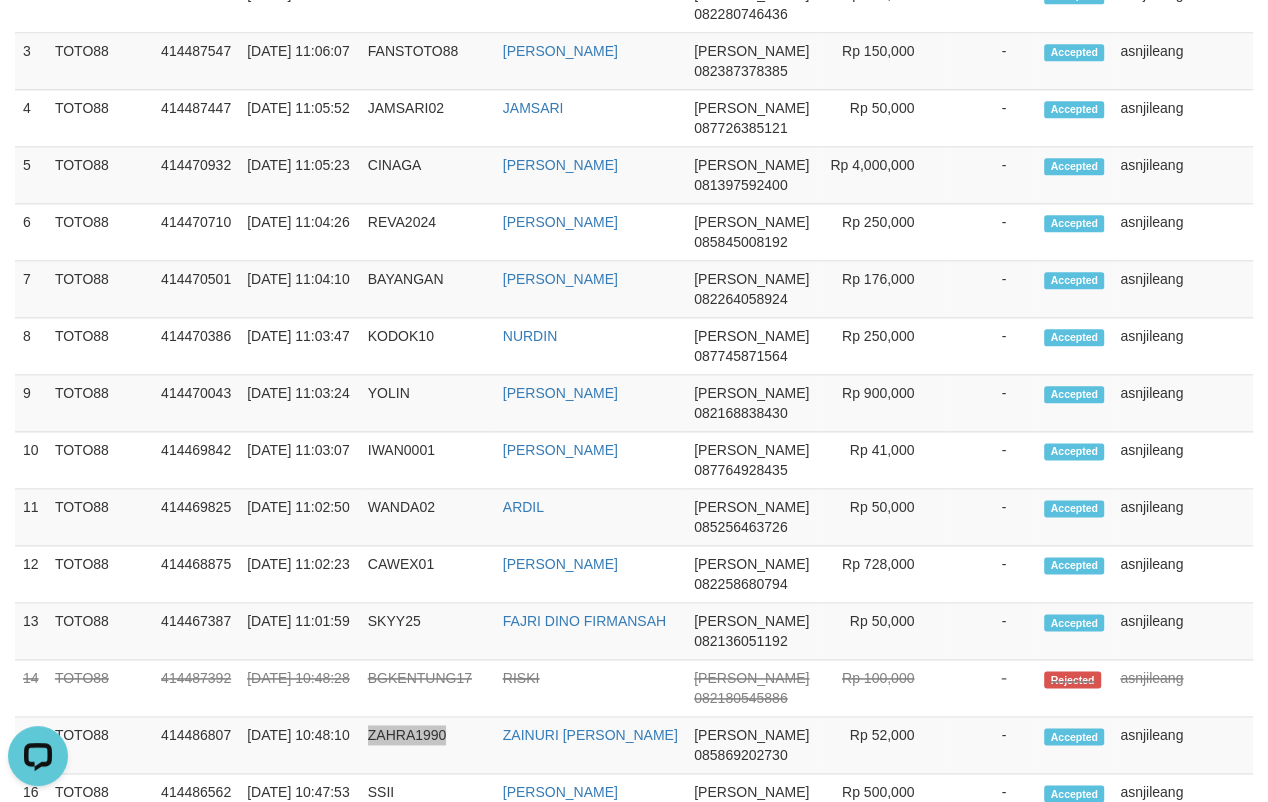 scroll, scrollTop: 0, scrollLeft: 0, axis: both 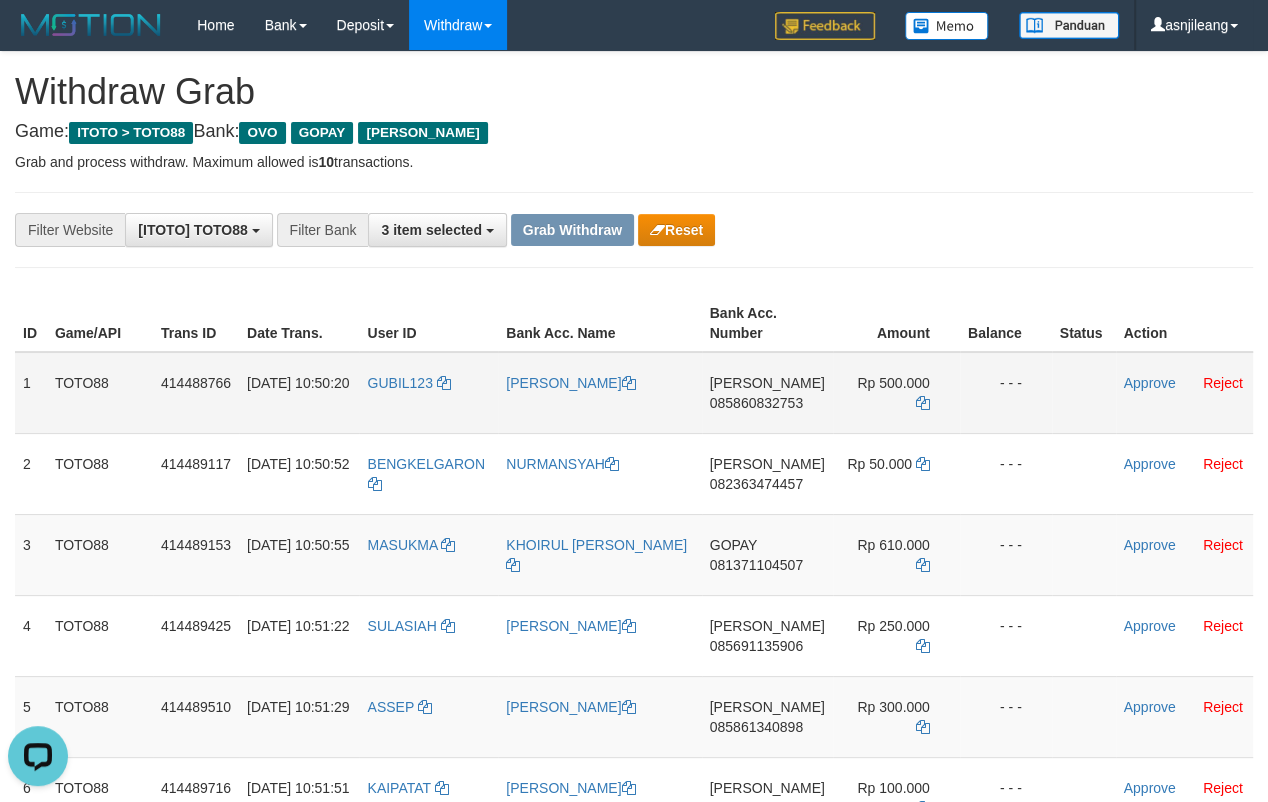 click on "[PERSON_NAME]
085860832753" at bounding box center [767, 393] 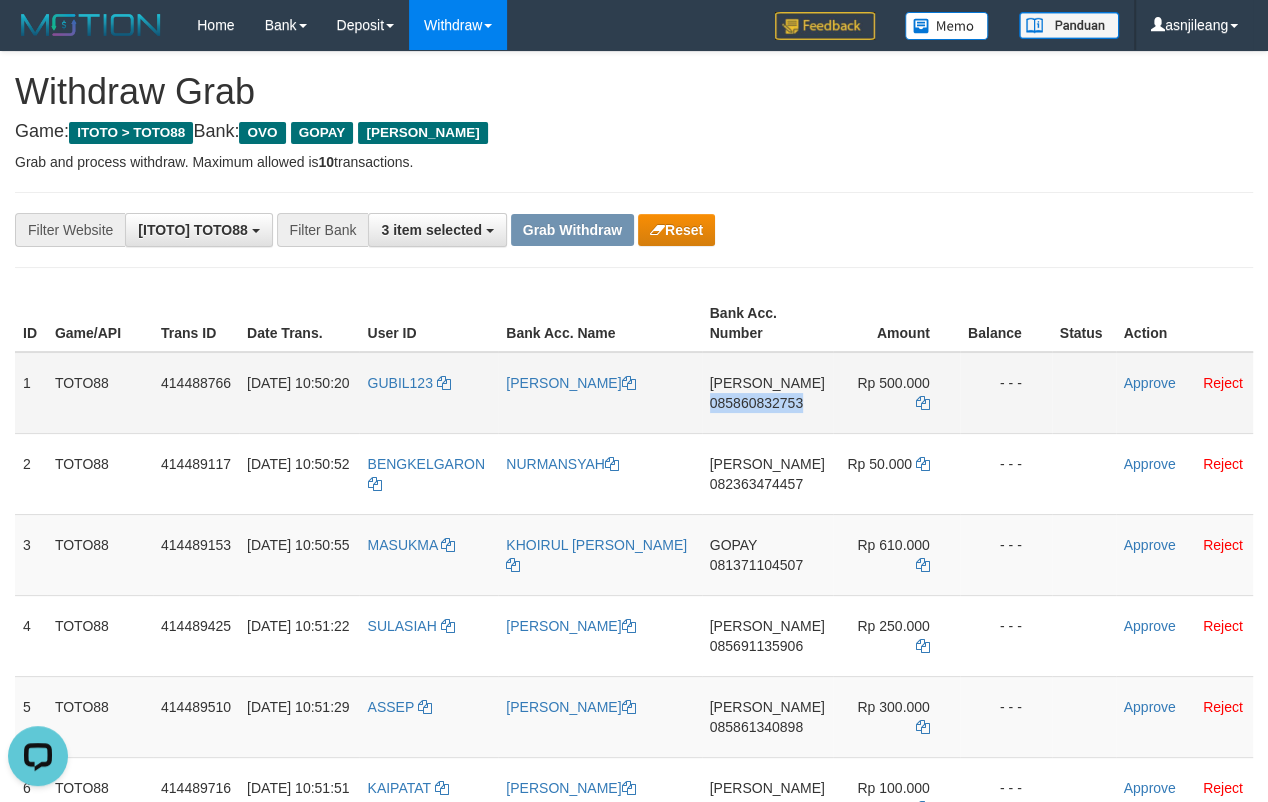 click on "DANA
085860832753" at bounding box center (767, 393) 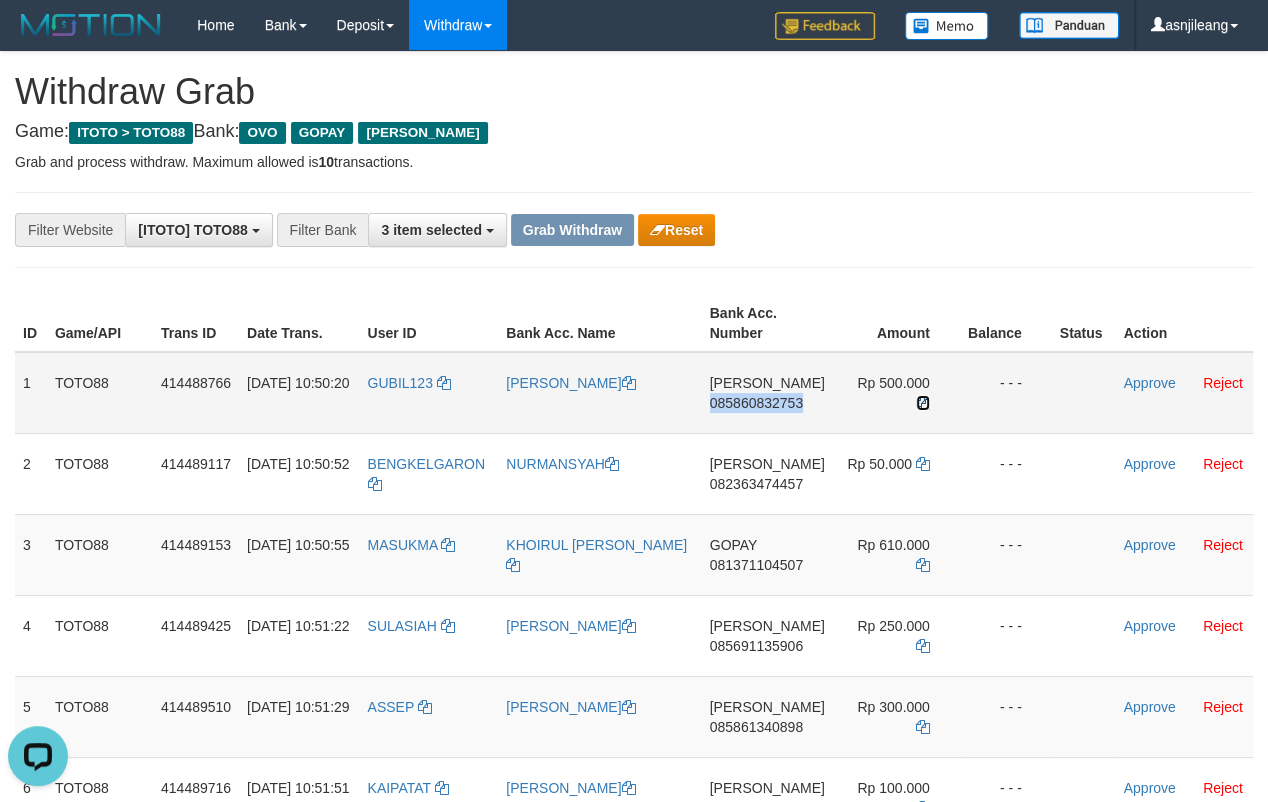 click at bounding box center (923, 403) 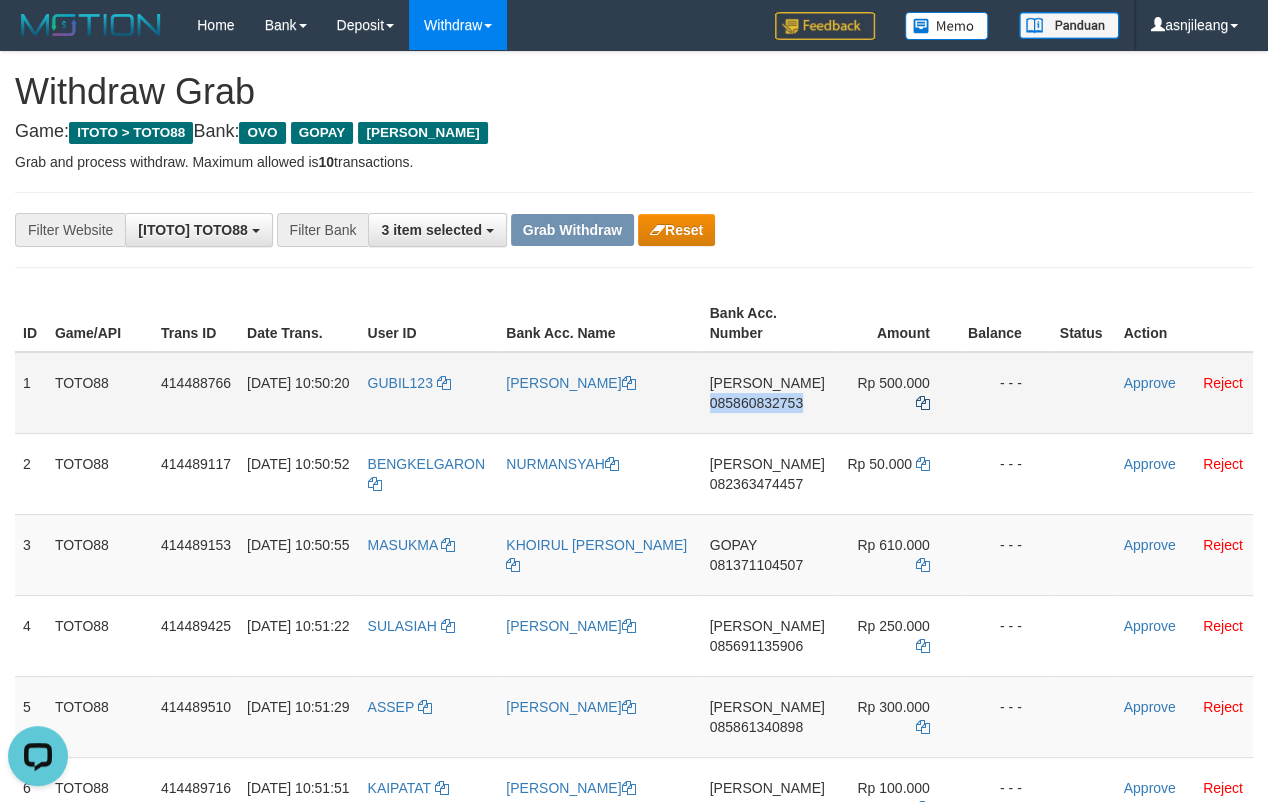 copy on "085860832753" 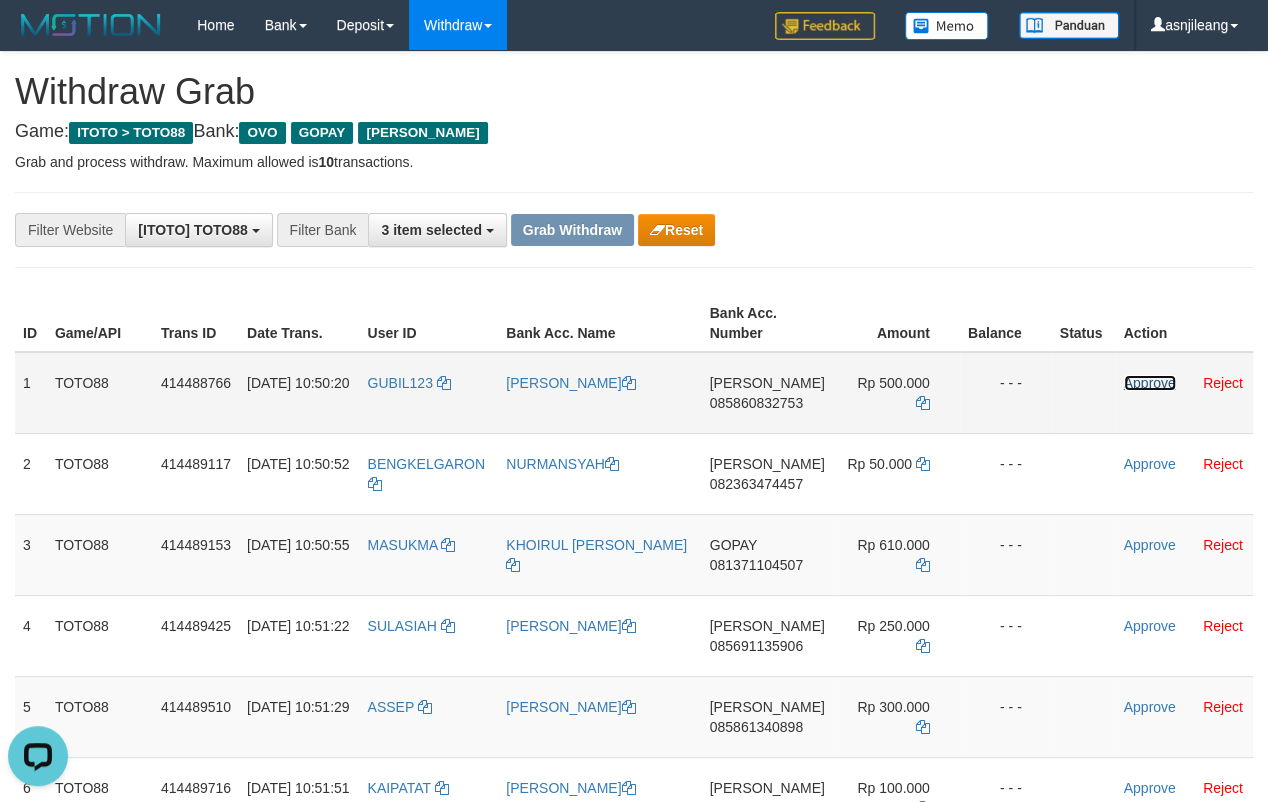 click on "Approve" at bounding box center [1150, 383] 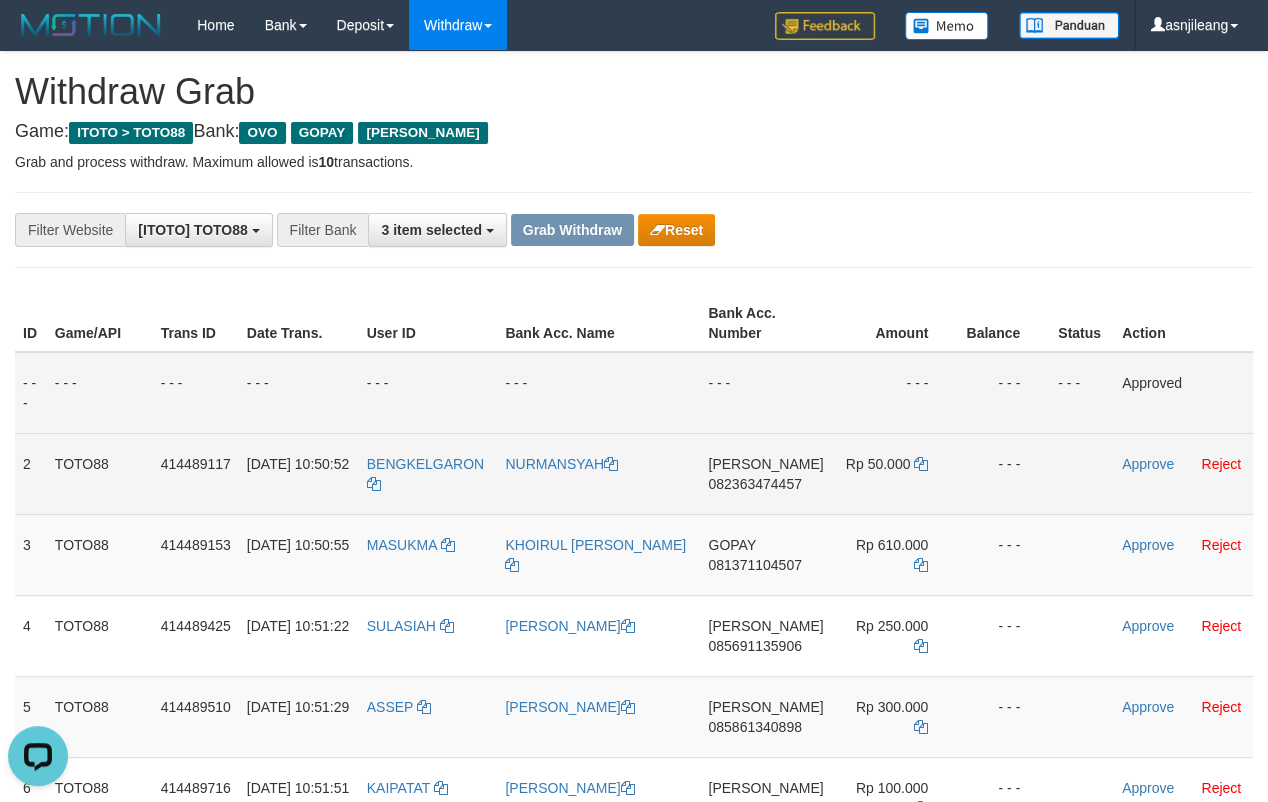 click on "DANA
082363474457" at bounding box center (765, 473) 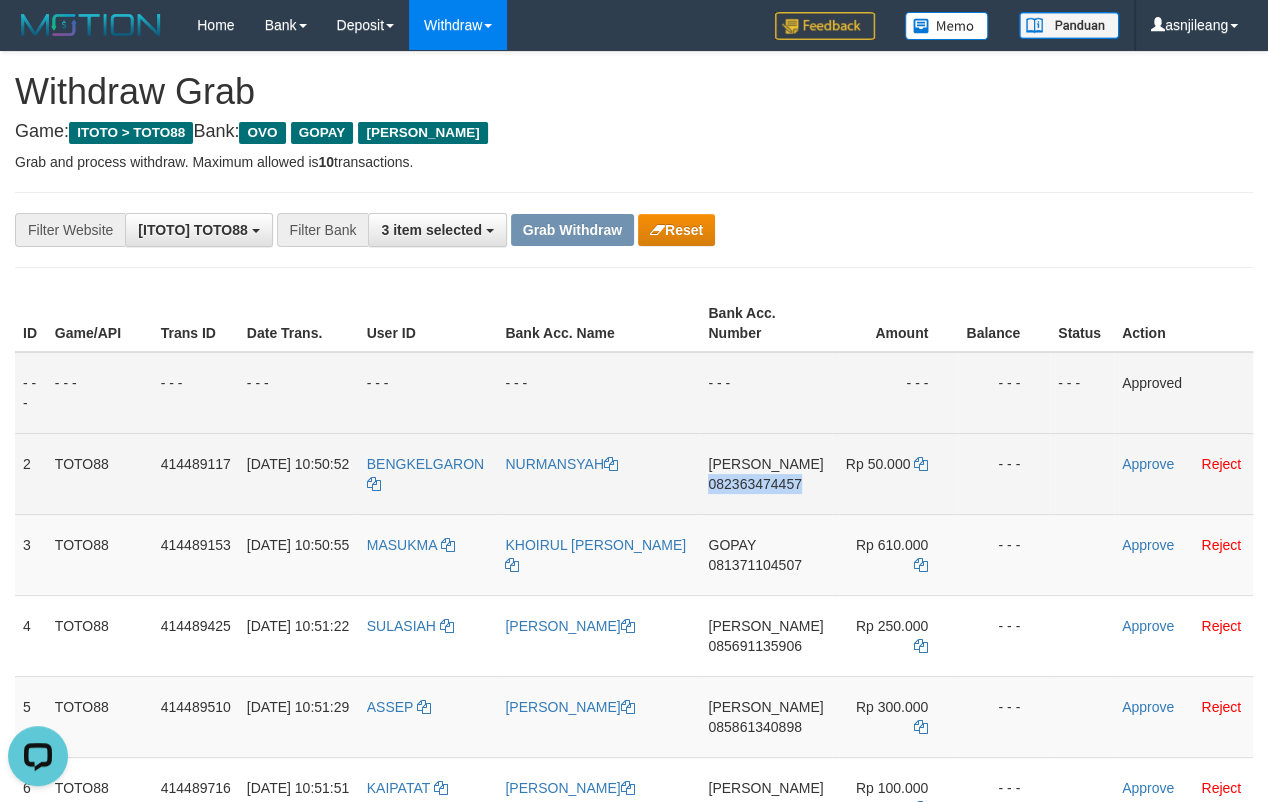 click on "DANA
082363474457" at bounding box center [765, 473] 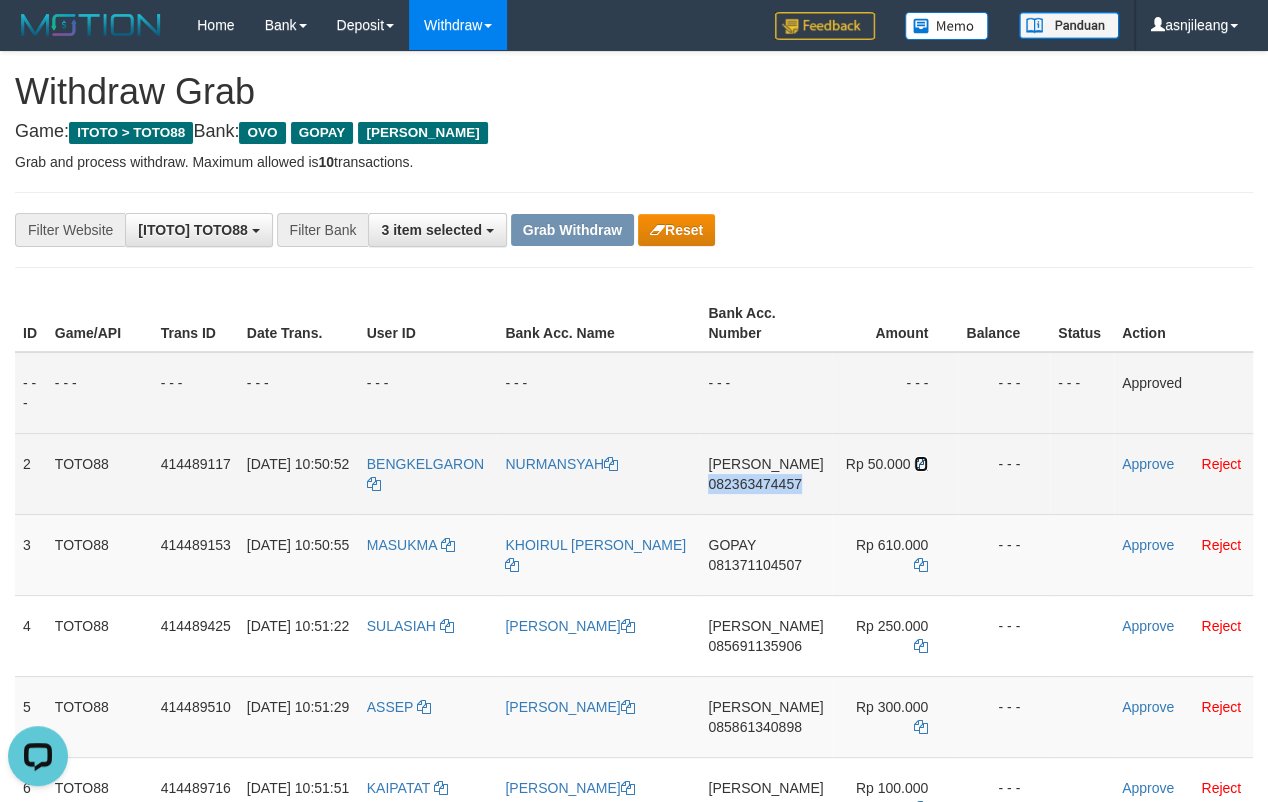 click at bounding box center [921, 464] 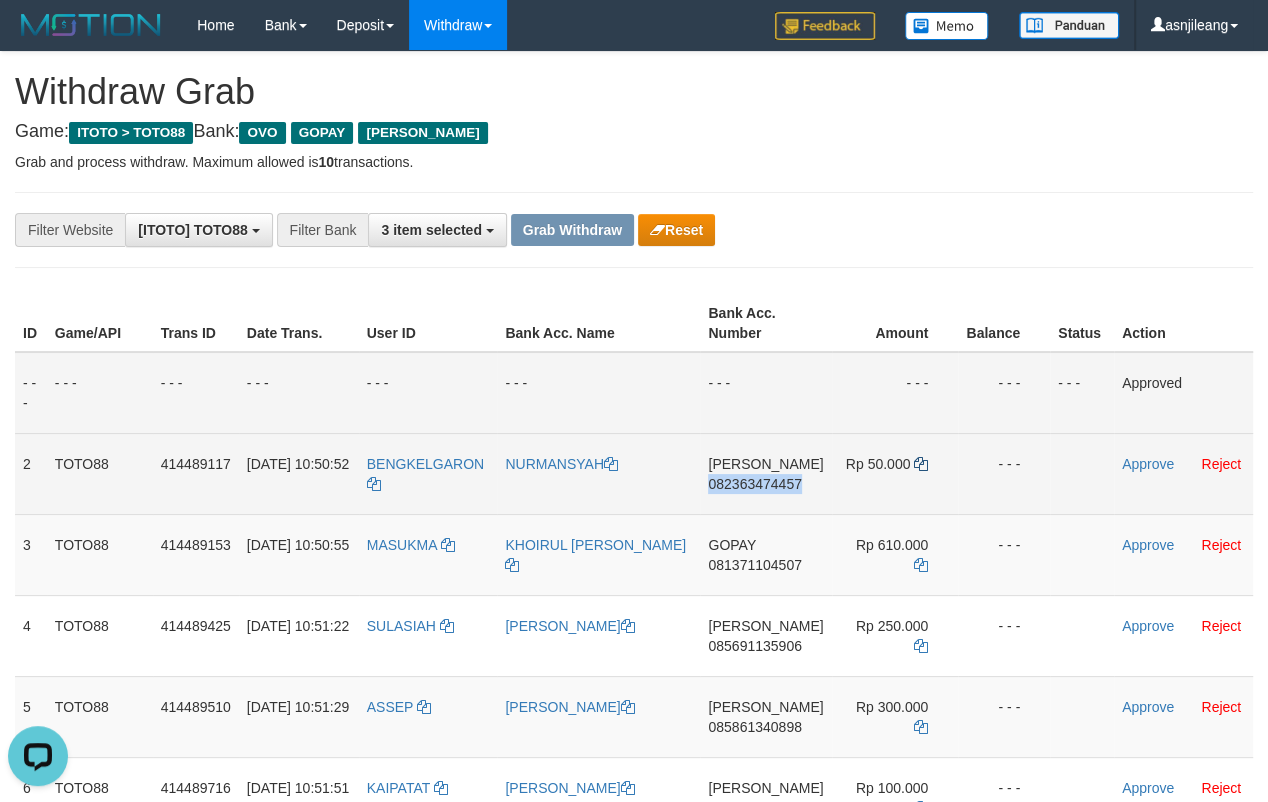 copy on "082363474457" 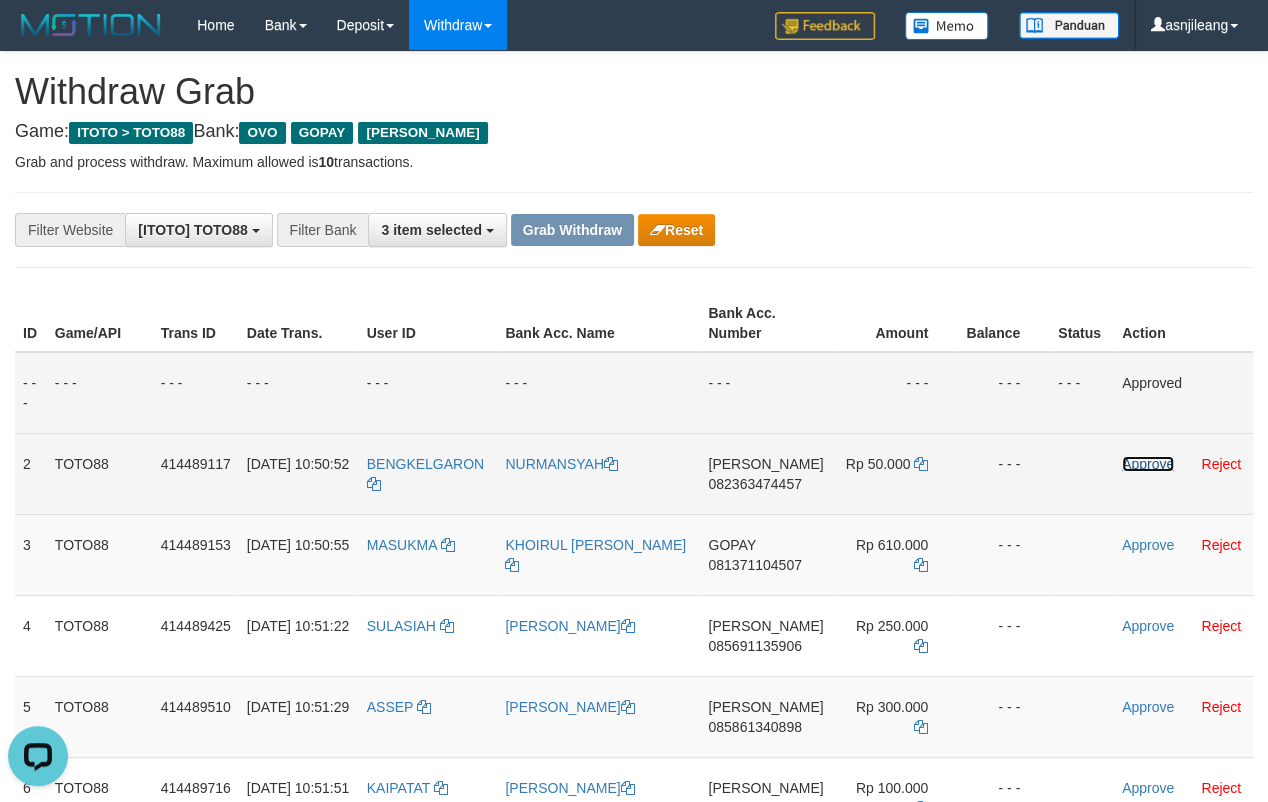 click on "Approve" at bounding box center (1148, 464) 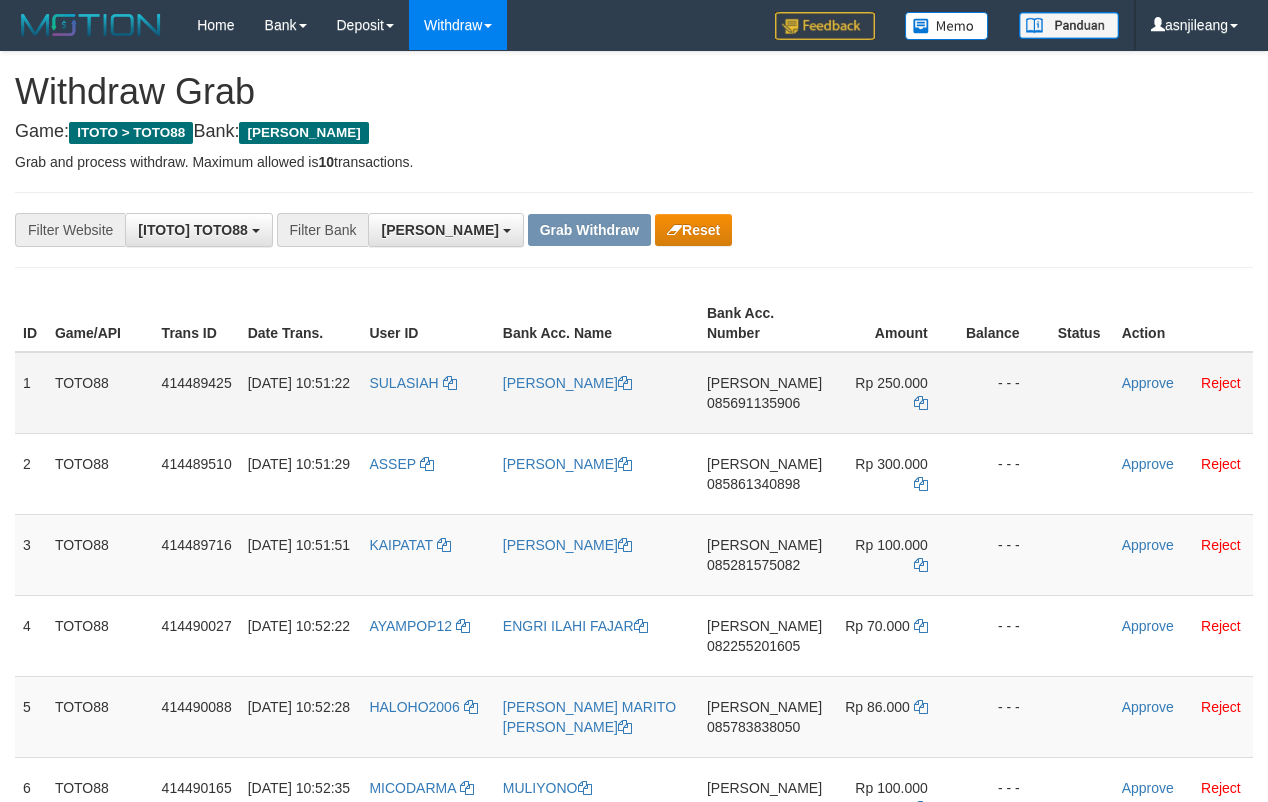 scroll, scrollTop: 0, scrollLeft: 0, axis: both 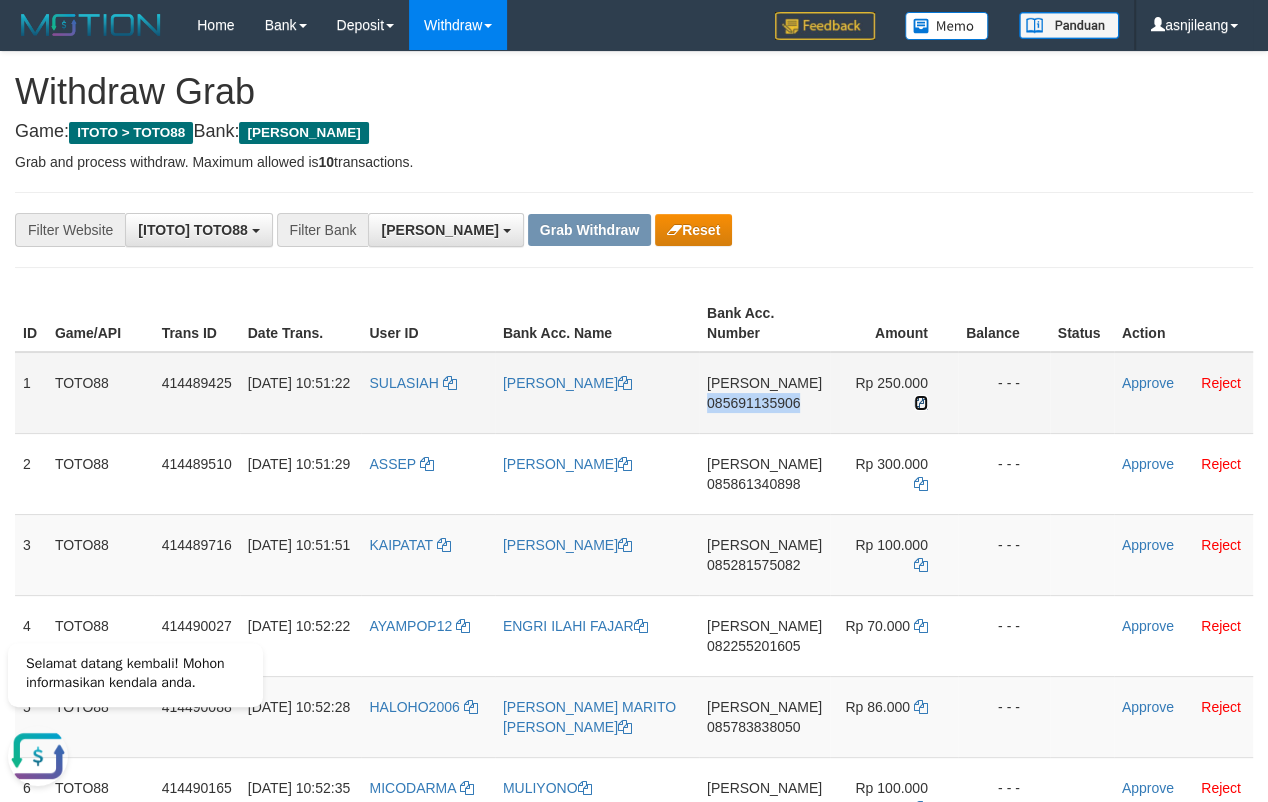 click at bounding box center (921, 403) 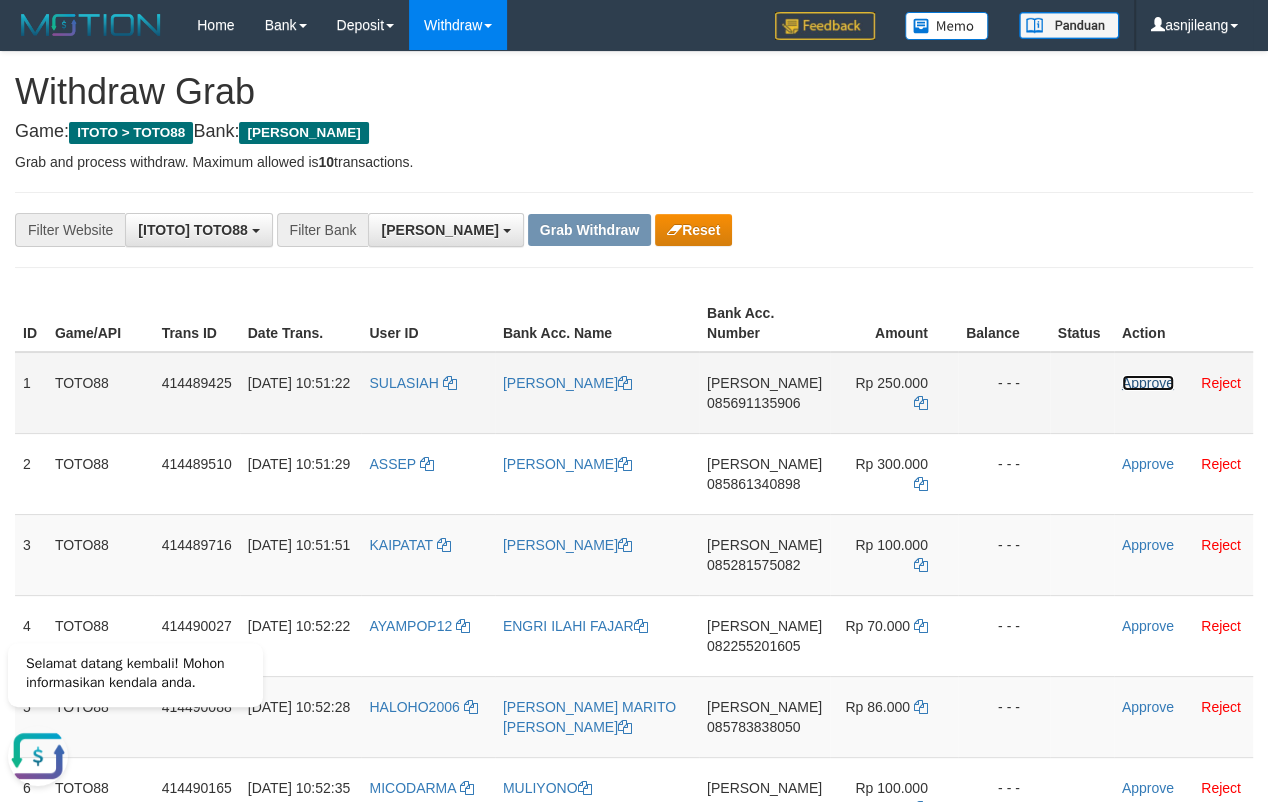 click on "Approve" at bounding box center (1148, 383) 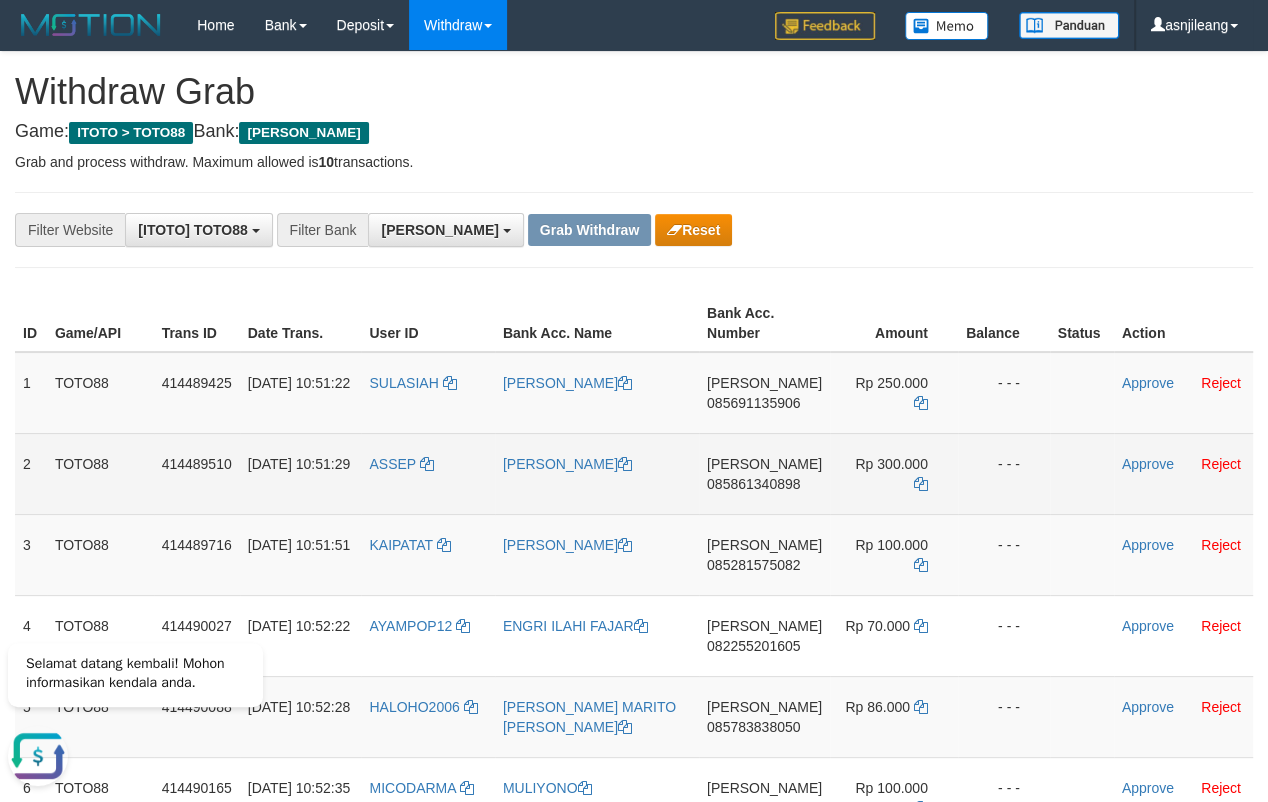 click on "[PERSON_NAME]
085861340898" at bounding box center [764, 473] 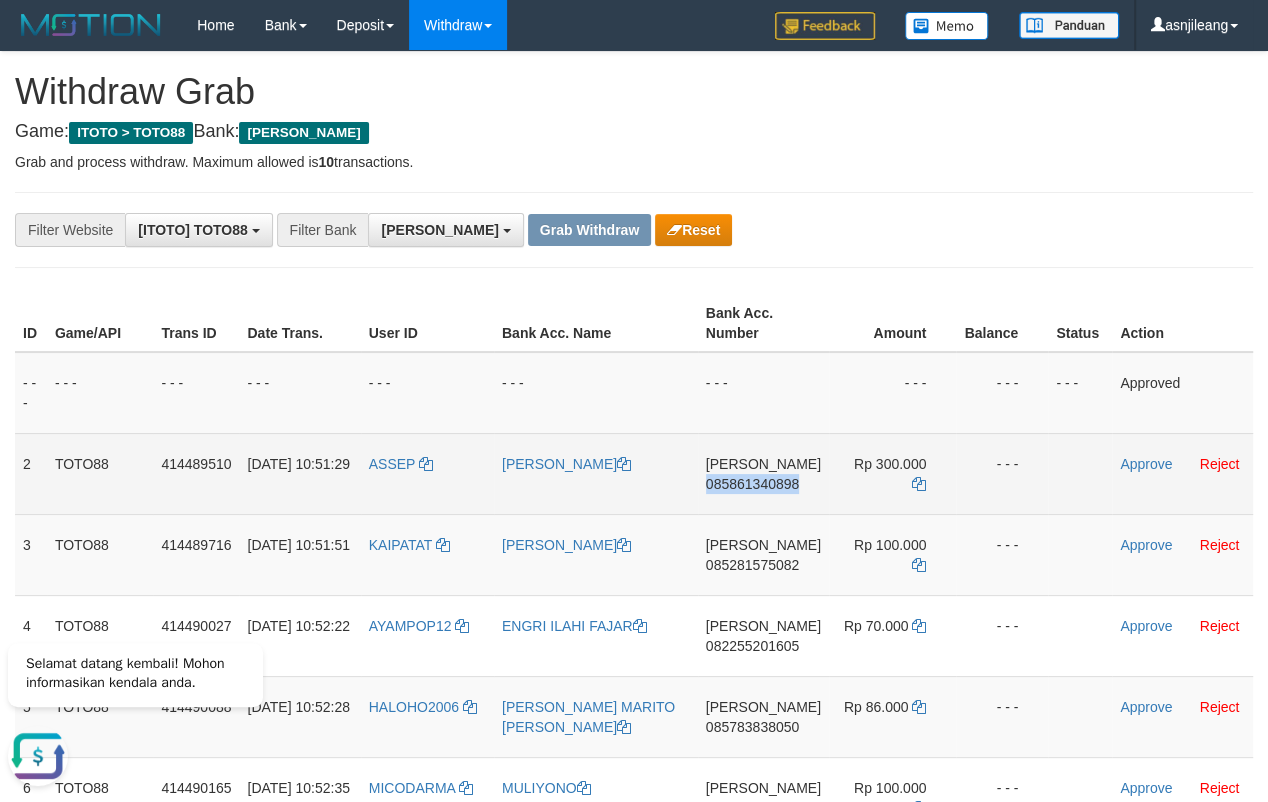 click on "[PERSON_NAME]
085861340898" at bounding box center (763, 473) 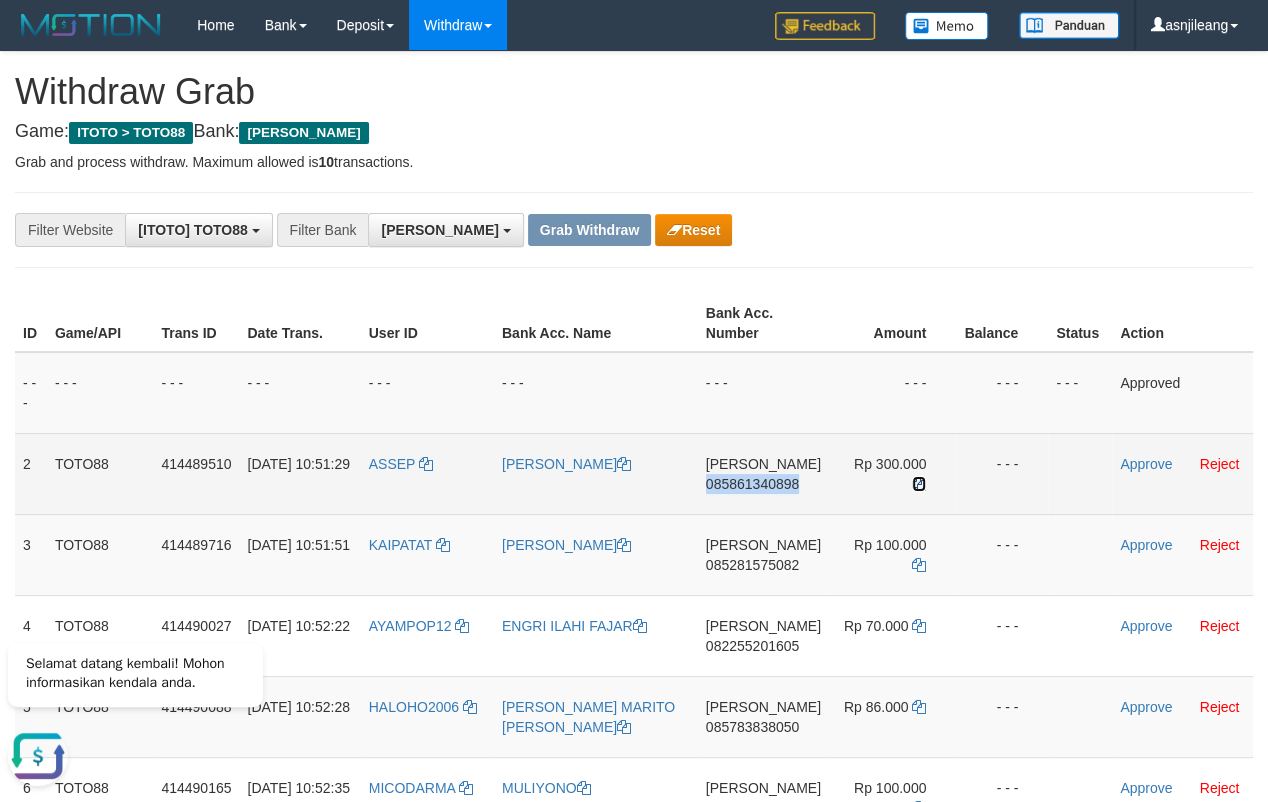 click at bounding box center (919, 484) 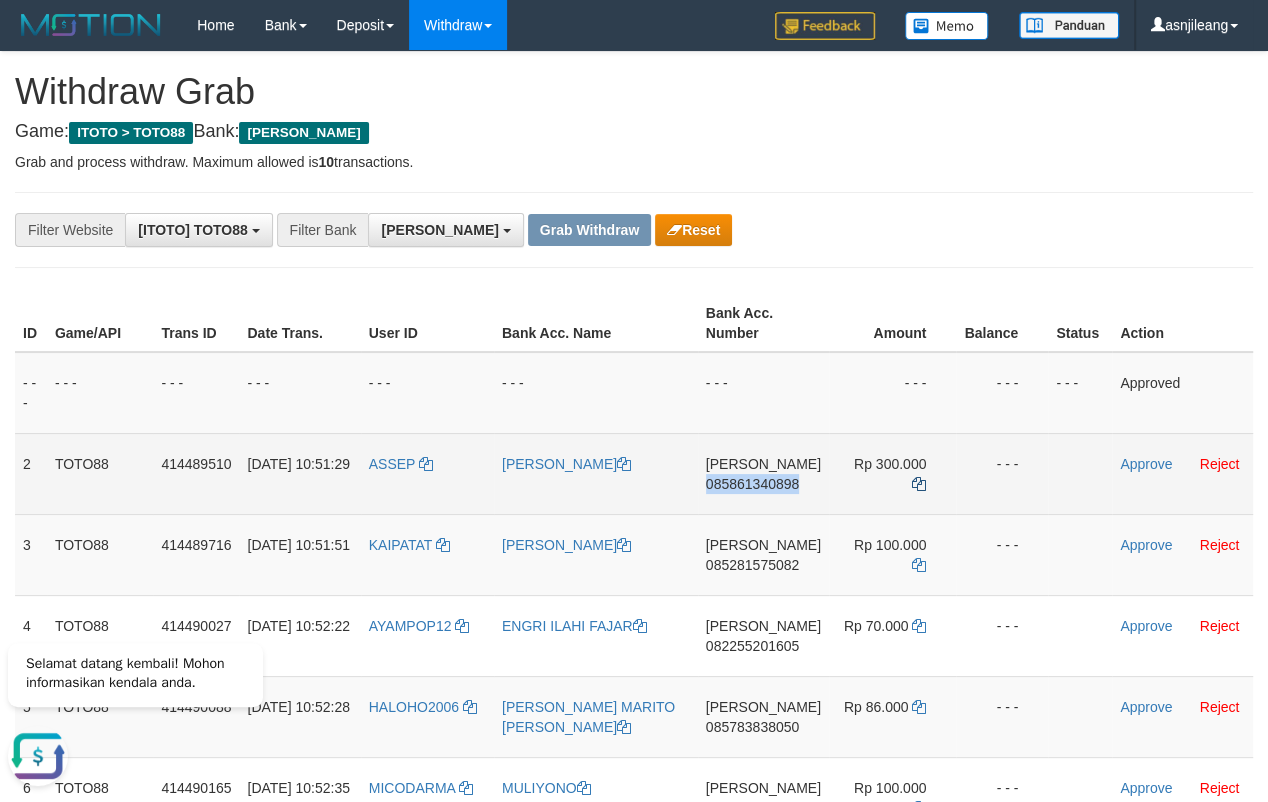 copy on "085861340898" 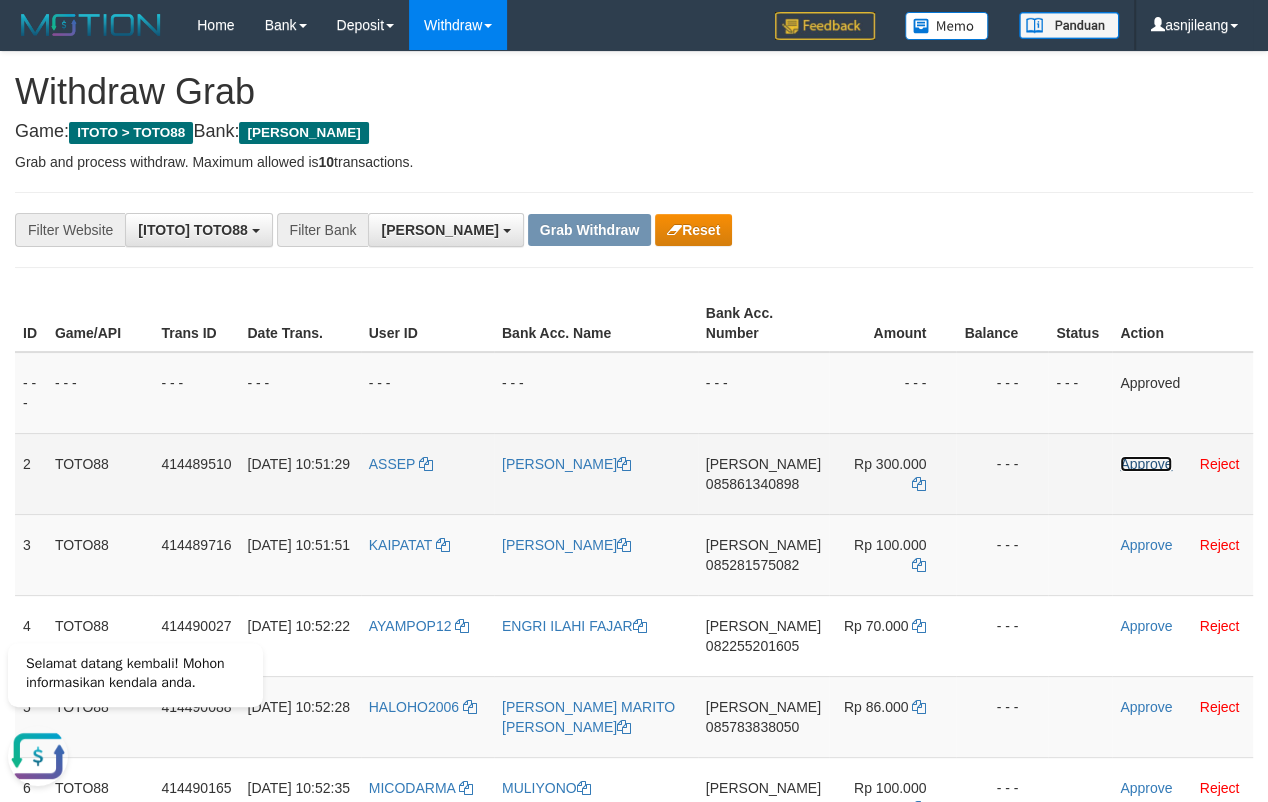 click on "Approve" at bounding box center [1146, 464] 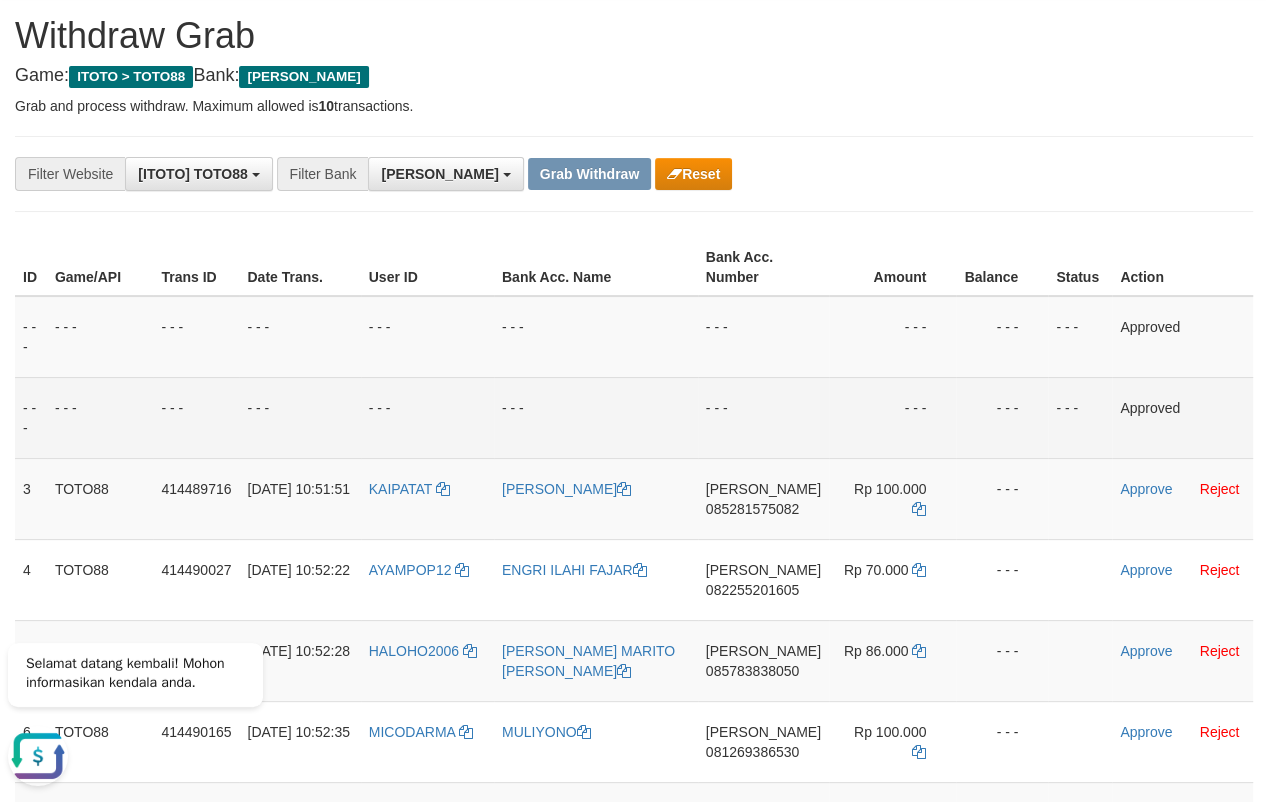 scroll, scrollTop: 366, scrollLeft: 0, axis: vertical 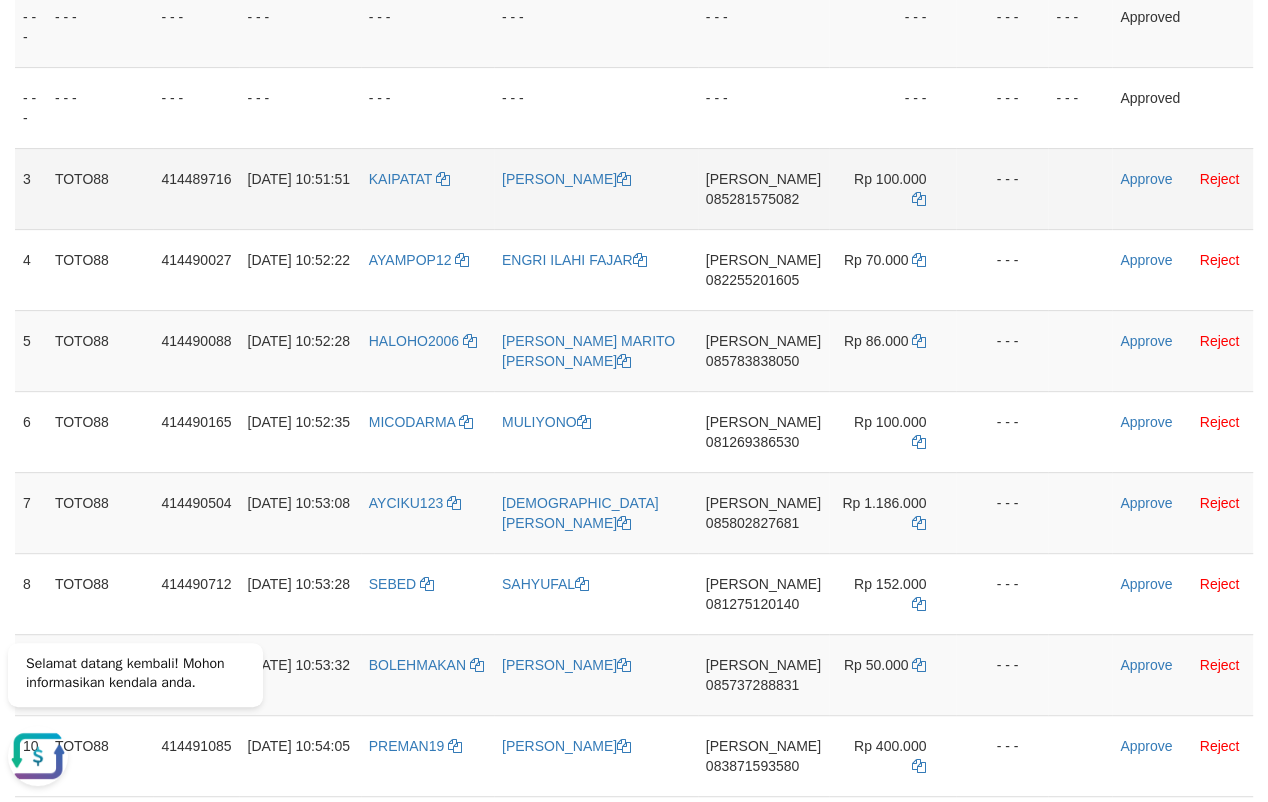 click on "[PERSON_NAME]
085281575082" at bounding box center [763, 188] 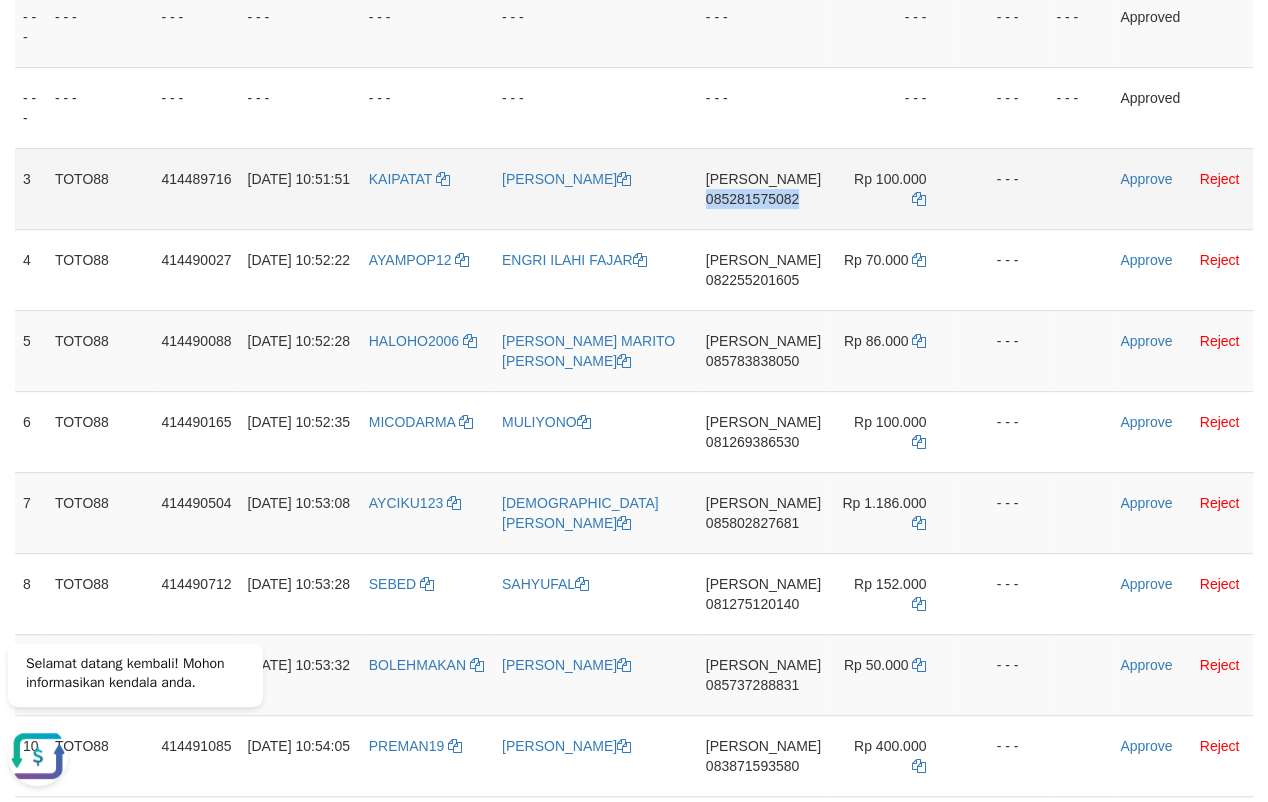 click on "[PERSON_NAME]
085281575082" at bounding box center (763, 188) 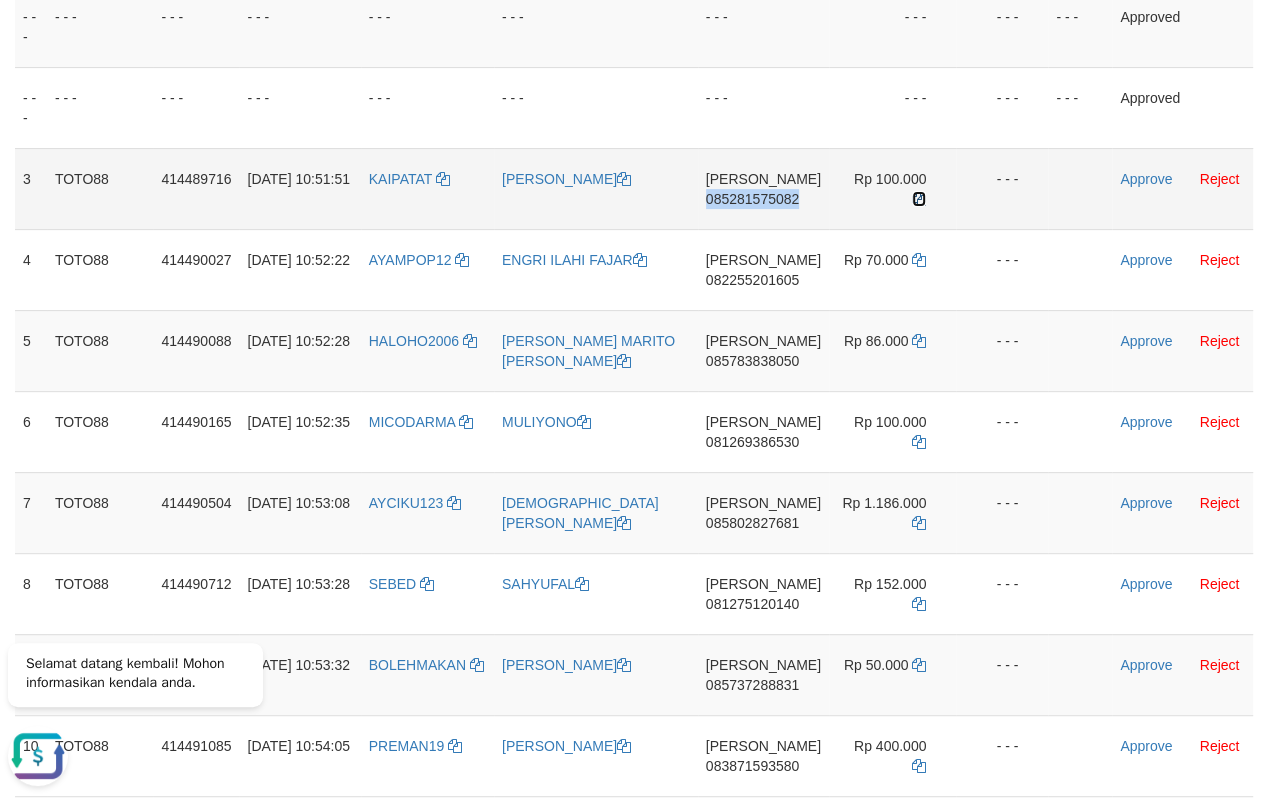 click at bounding box center [919, 199] 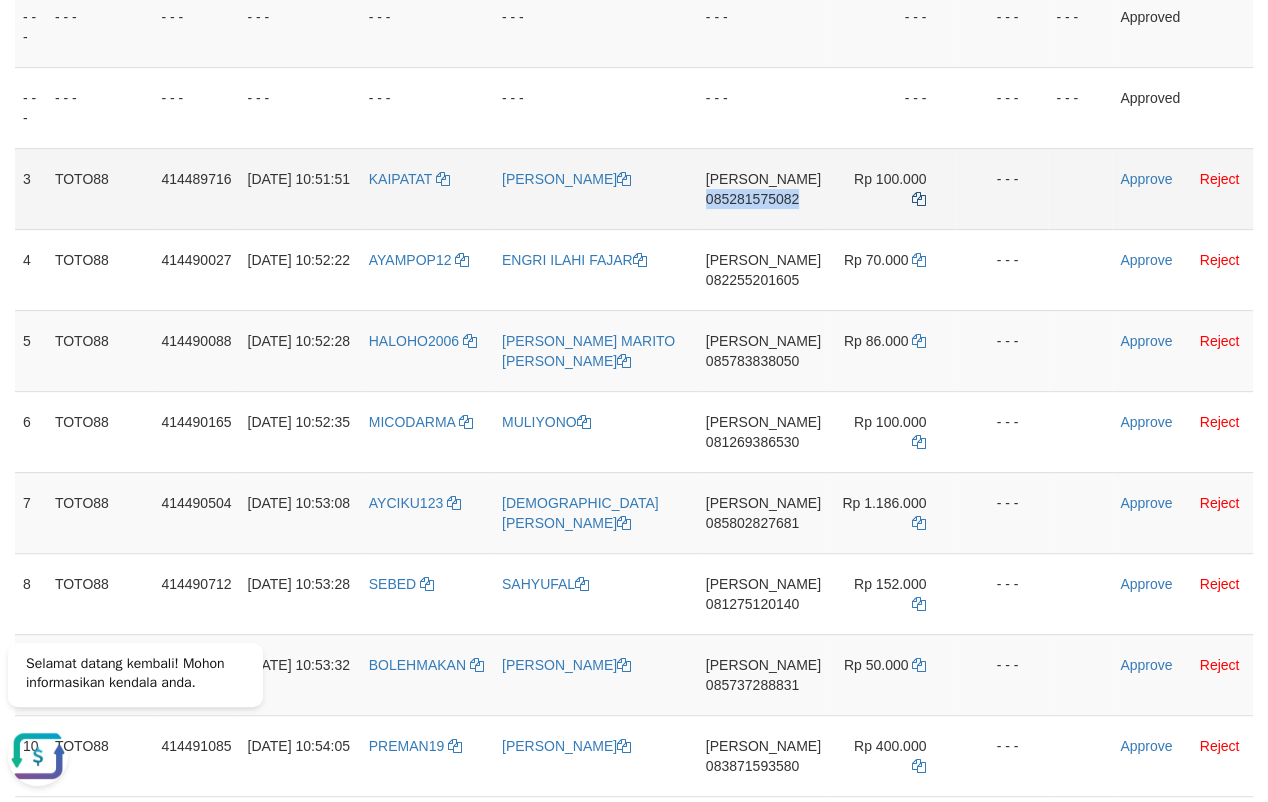 copy on "085281575082" 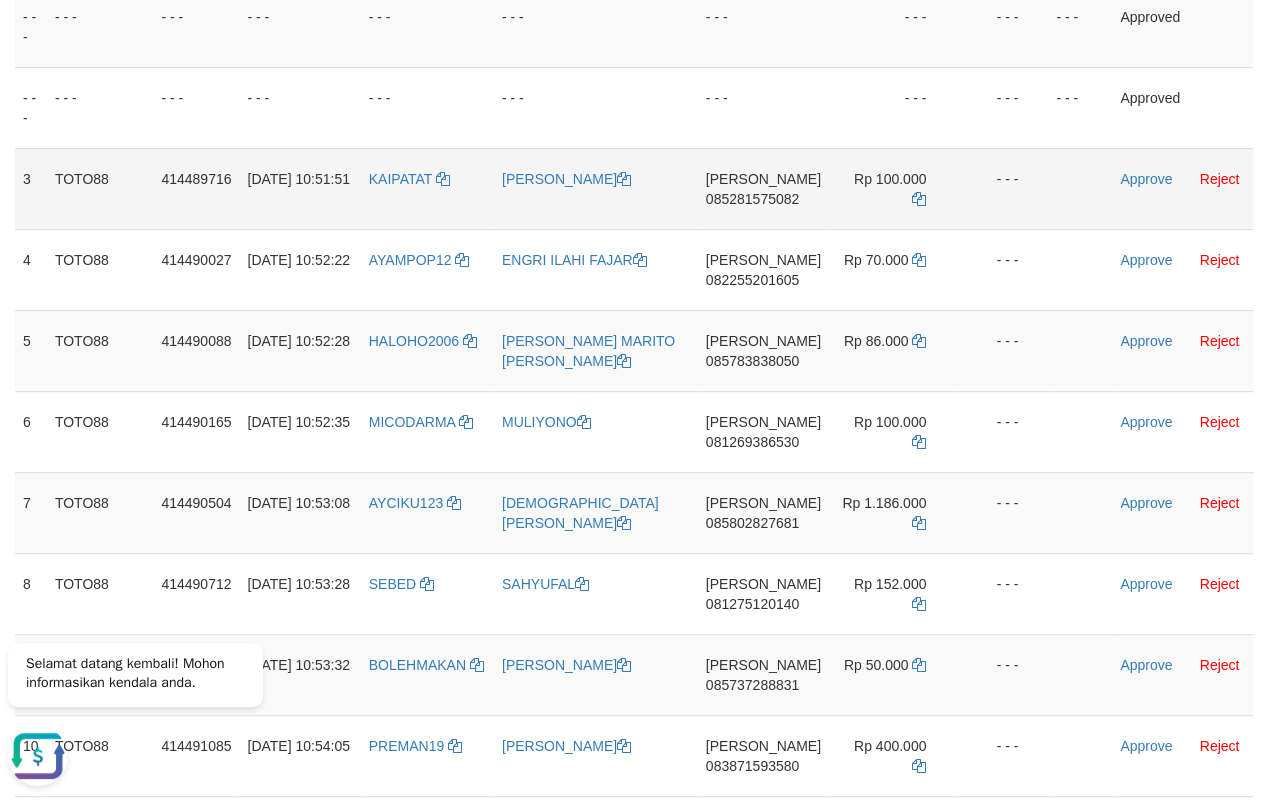 click on "Approve
Reject" at bounding box center (1182, 188) 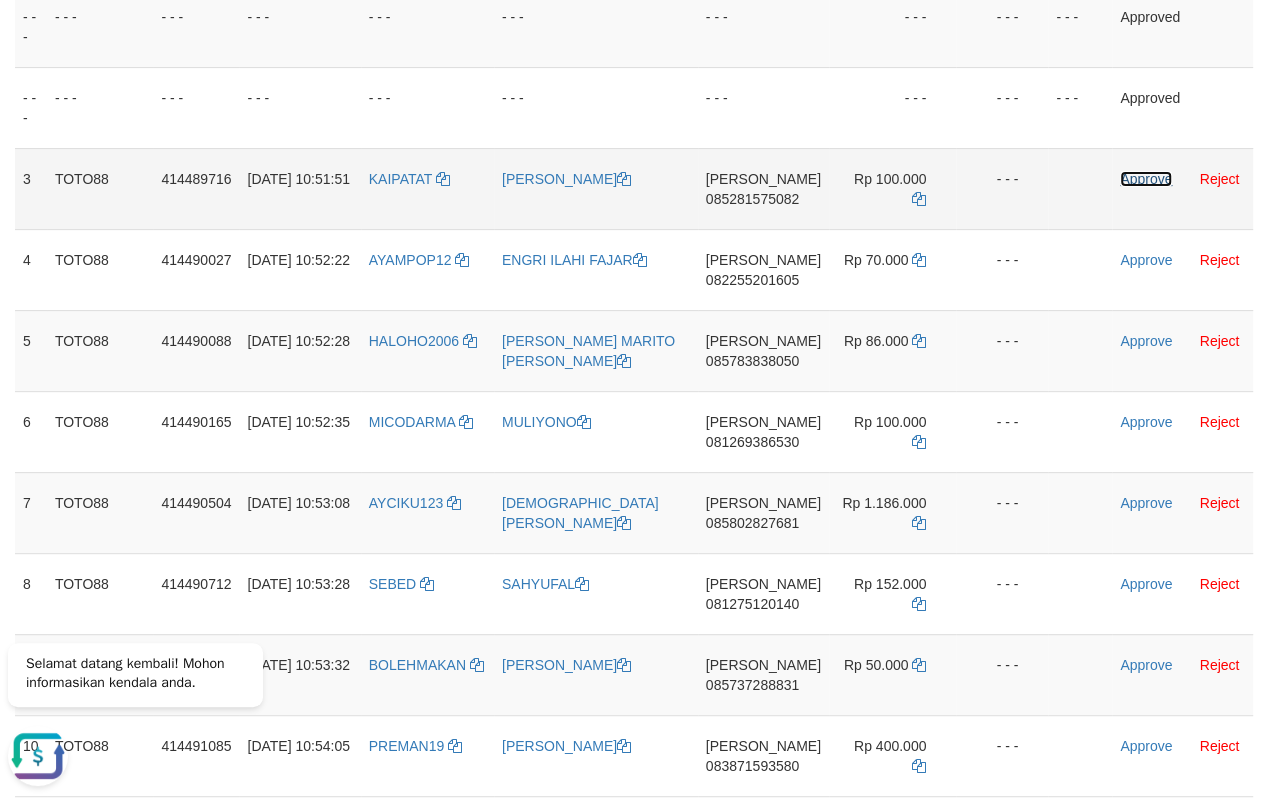 click on "Approve" at bounding box center (1146, 179) 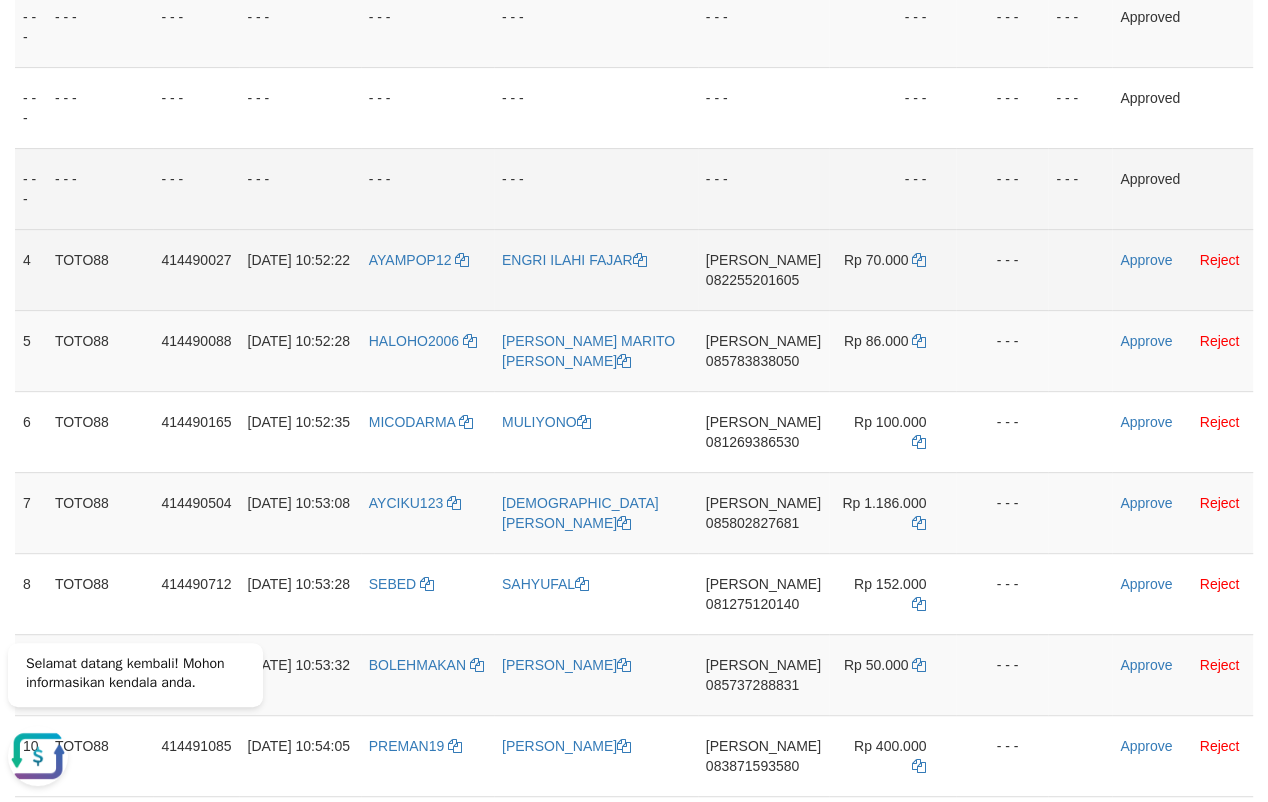 click on "[PERSON_NAME]
082255201605" at bounding box center [763, 269] 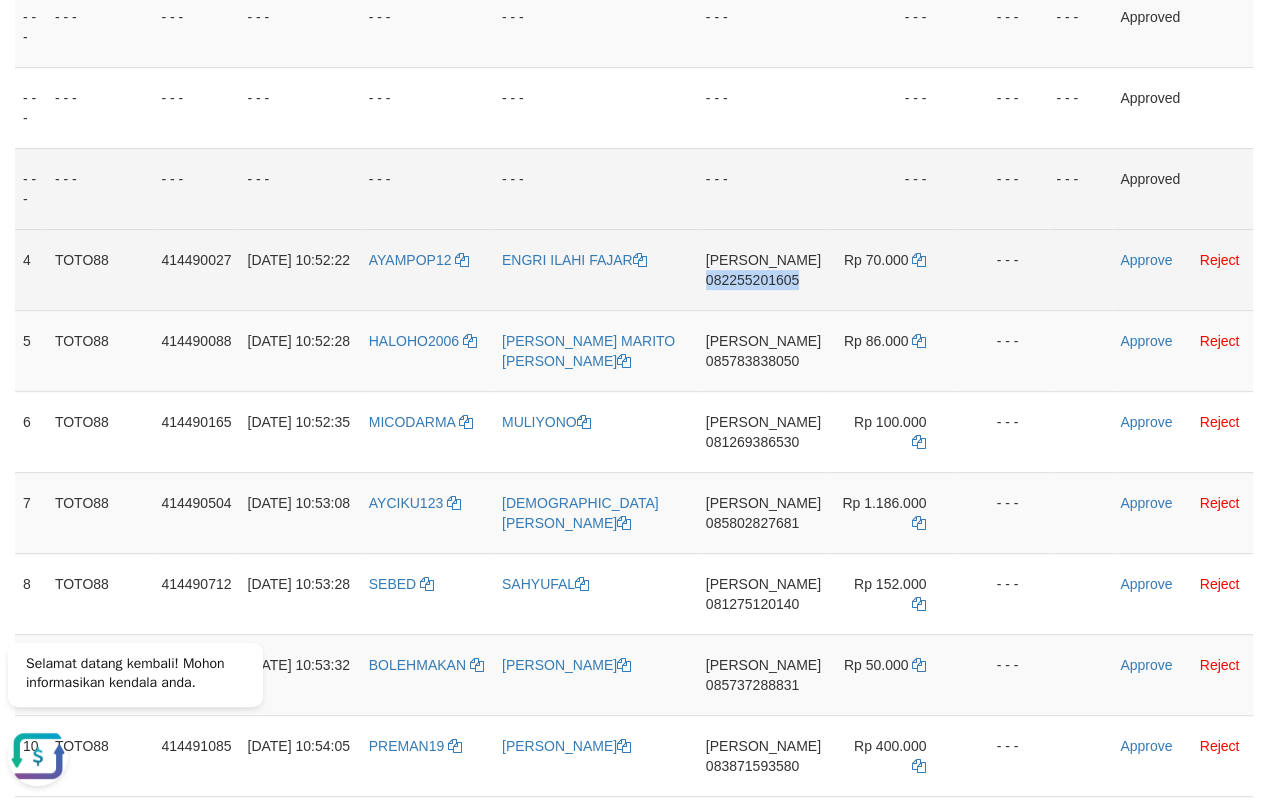click on "[PERSON_NAME]
082255201605" at bounding box center (763, 269) 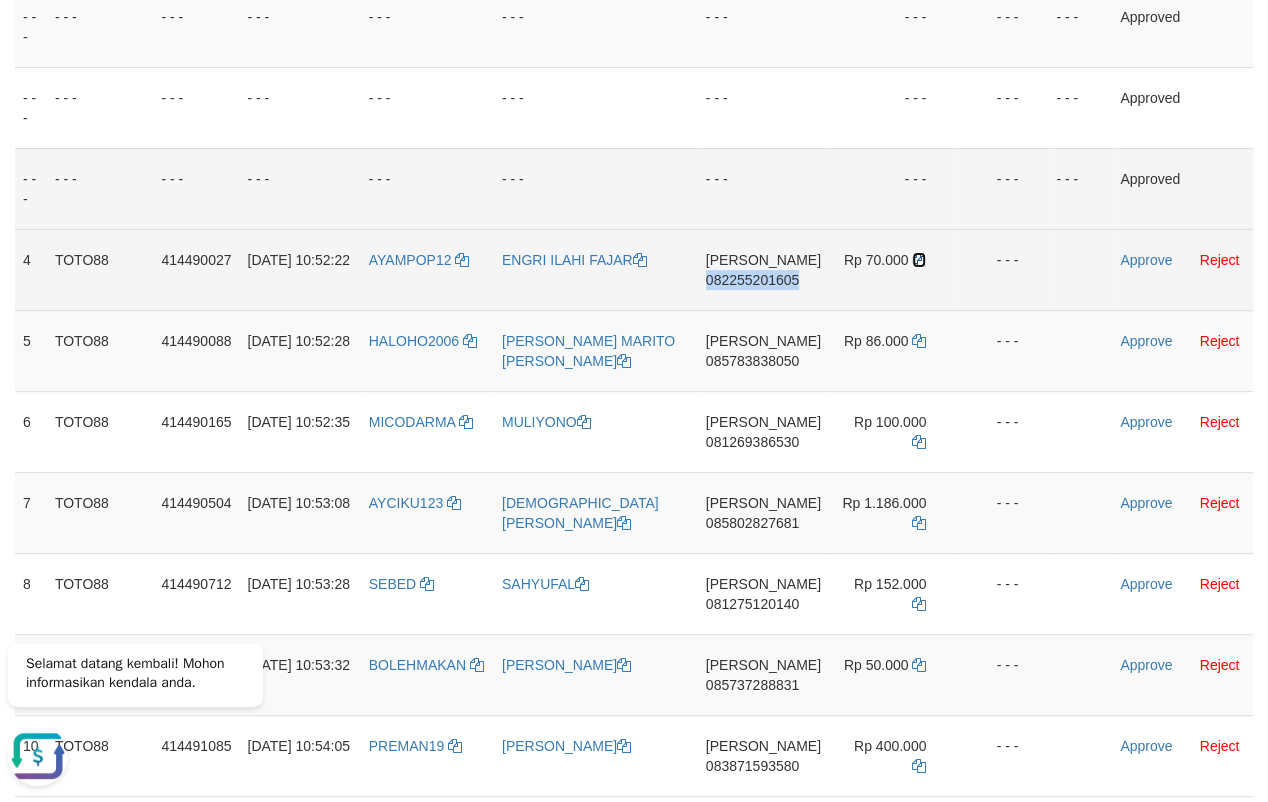click at bounding box center (919, 260) 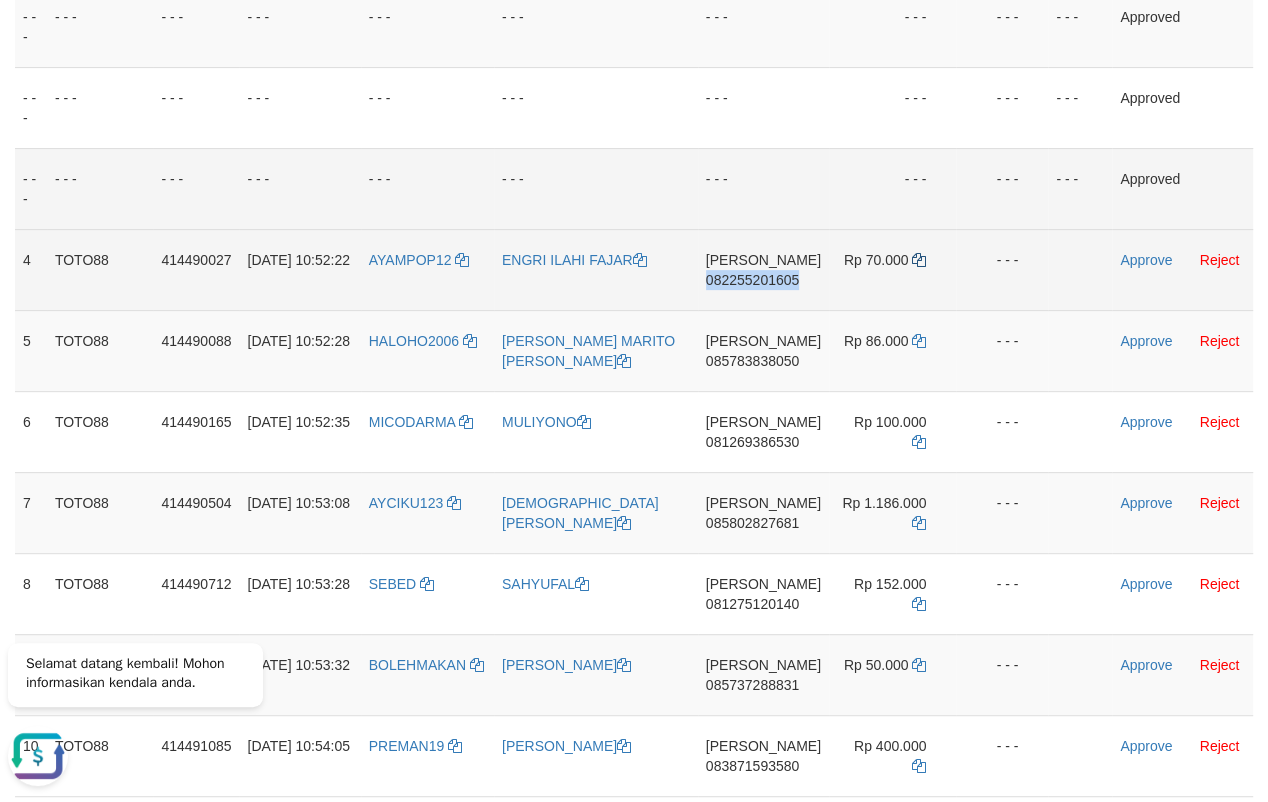 copy on "082255201605" 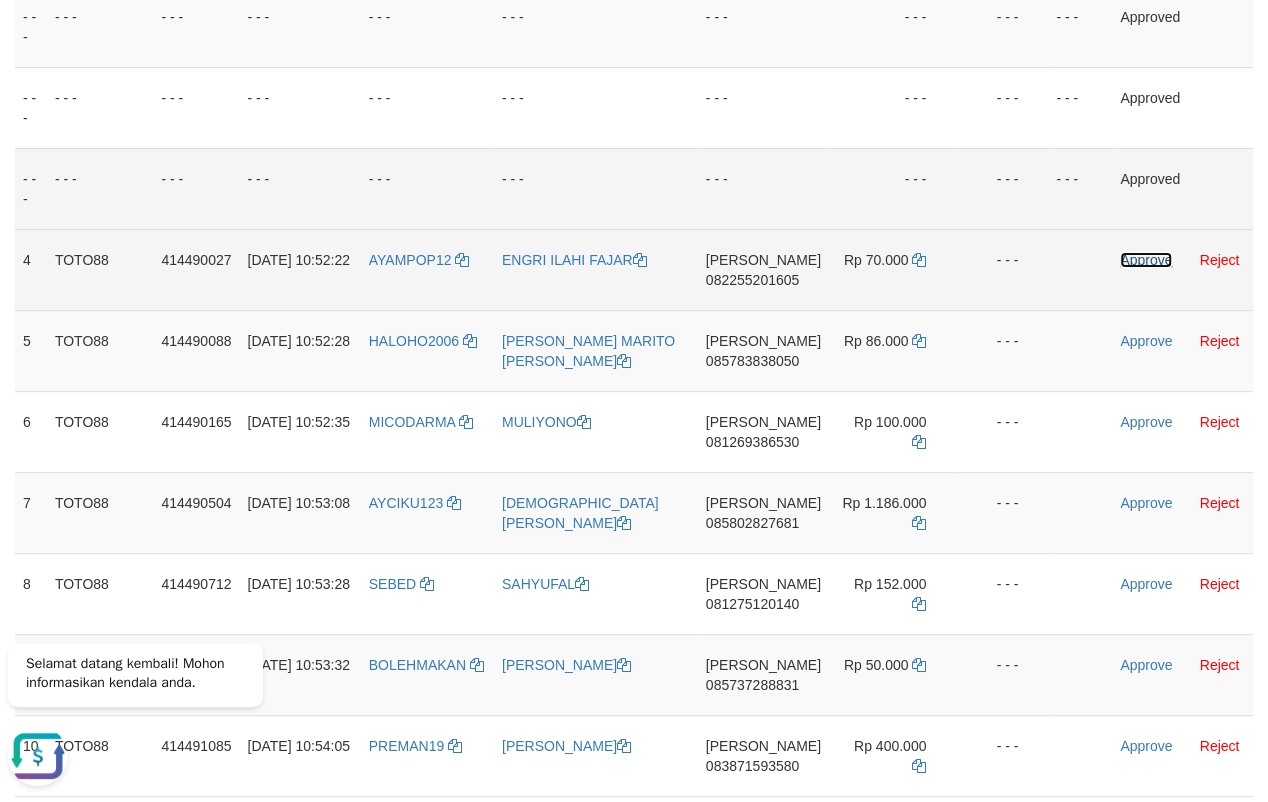 click on "Approve" at bounding box center (1146, 260) 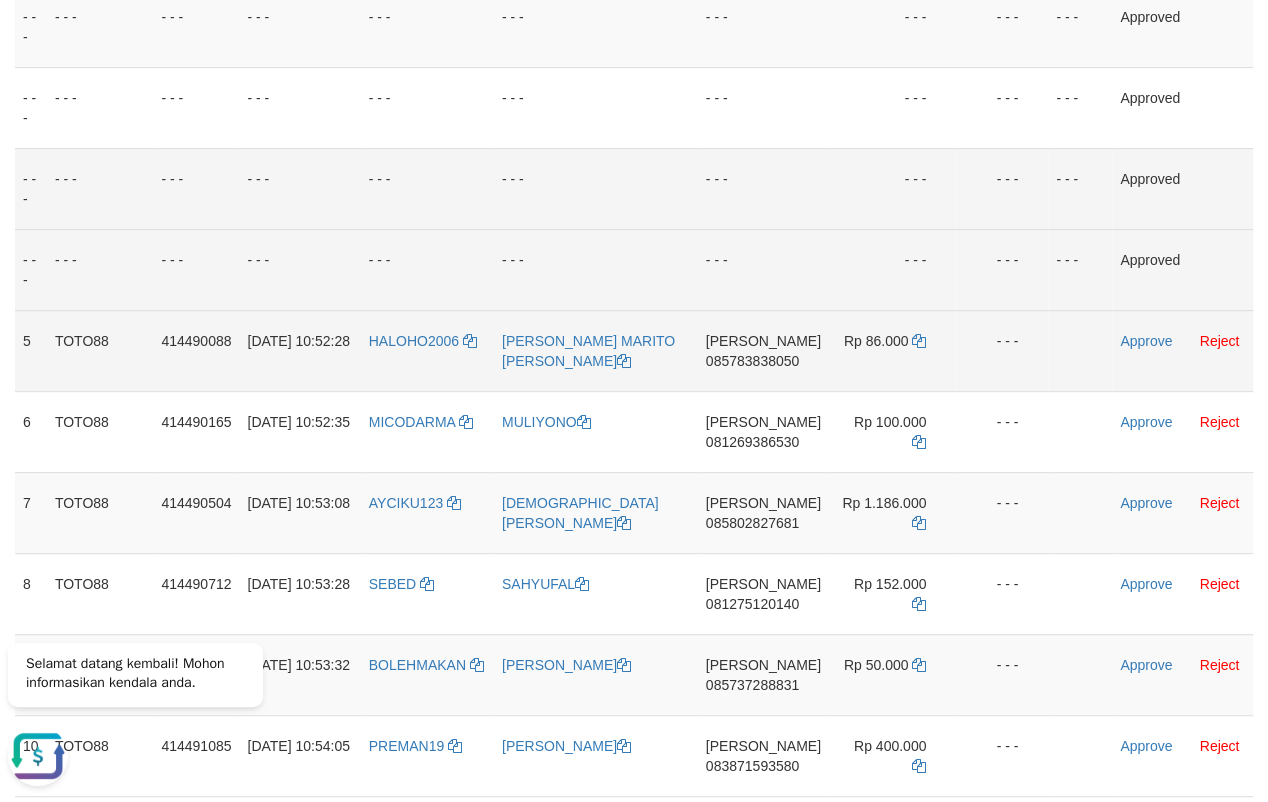 click on "085783838050" at bounding box center [752, 361] 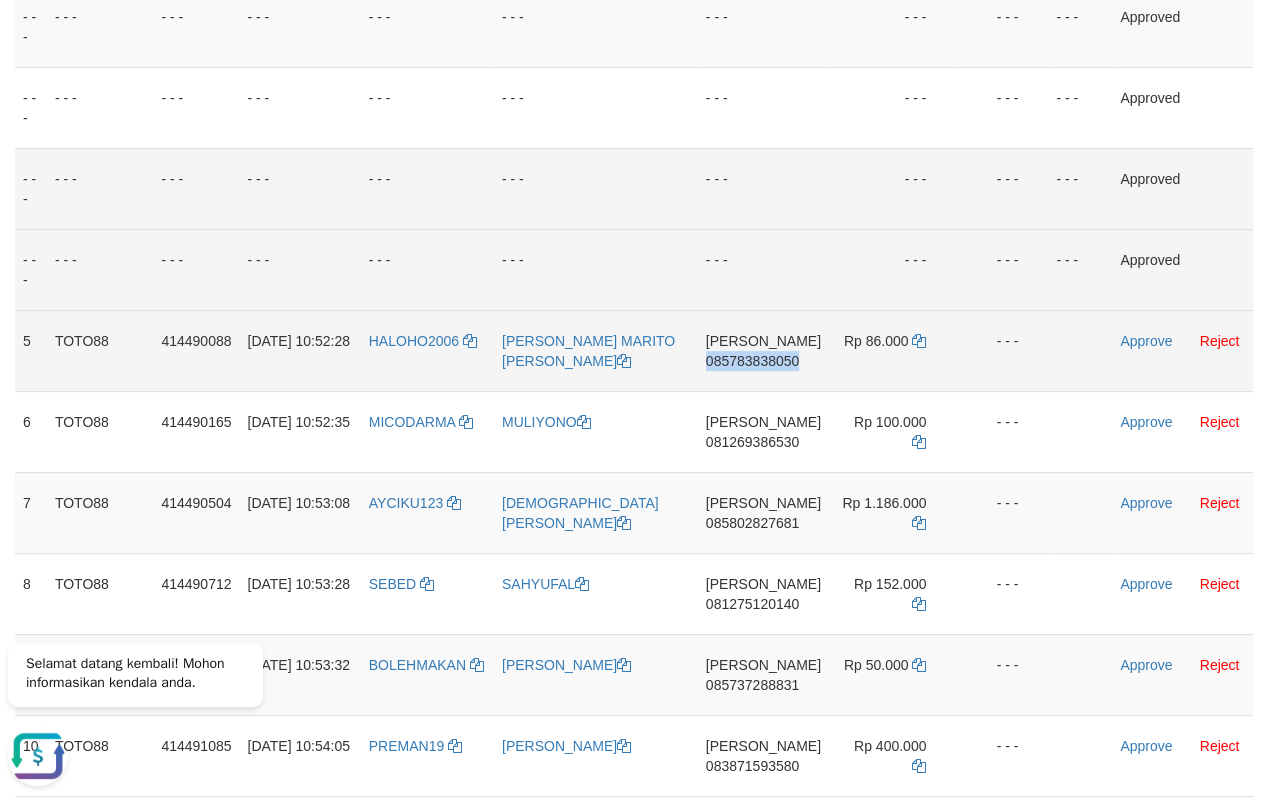 click on "085783838050" at bounding box center [752, 361] 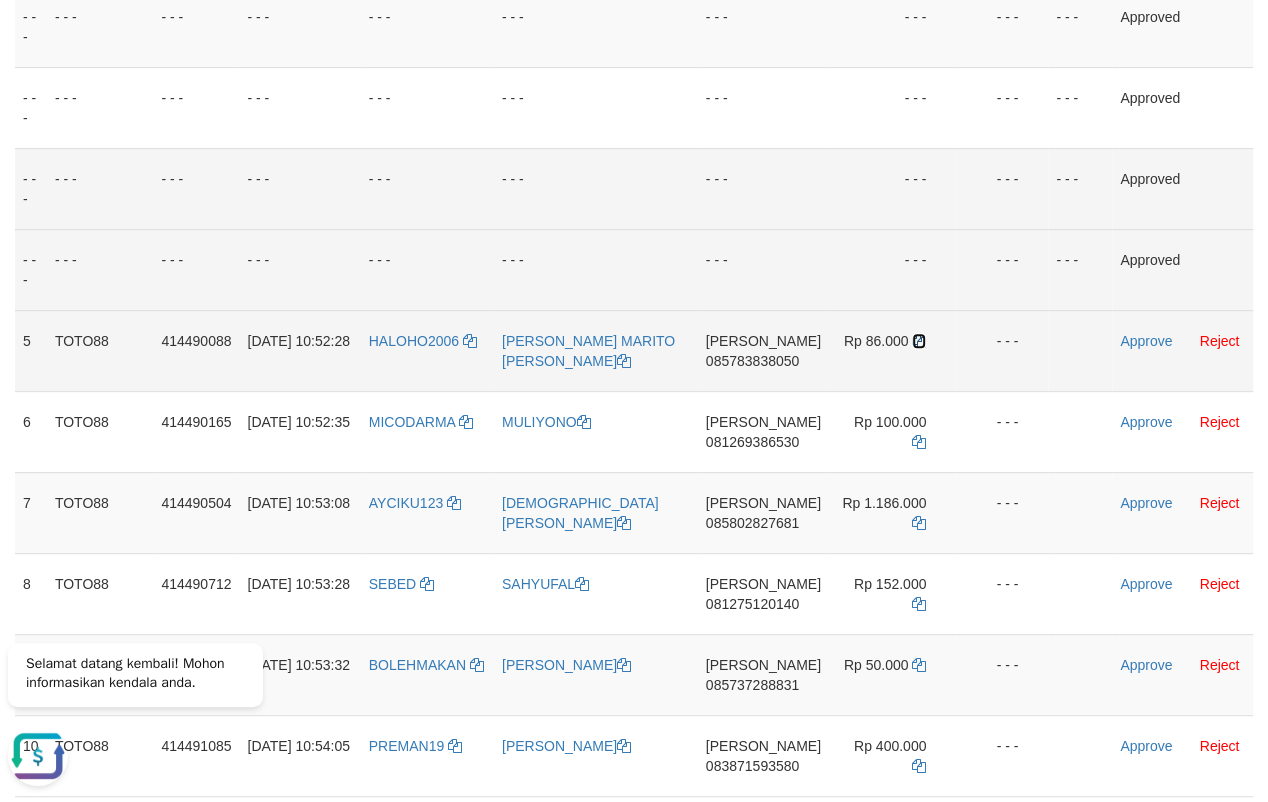 click at bounding box center (919, 341) 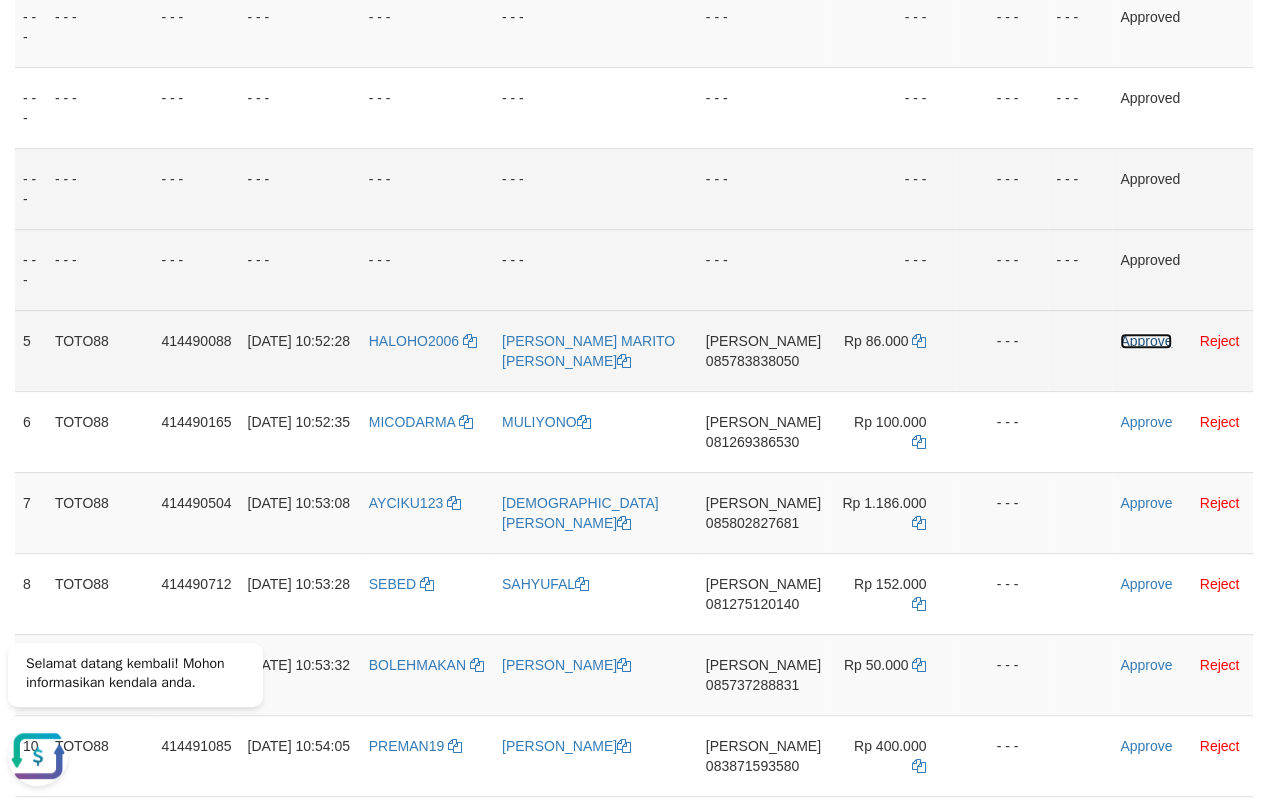 click on "Approve" at bounding box center [1146, 341] 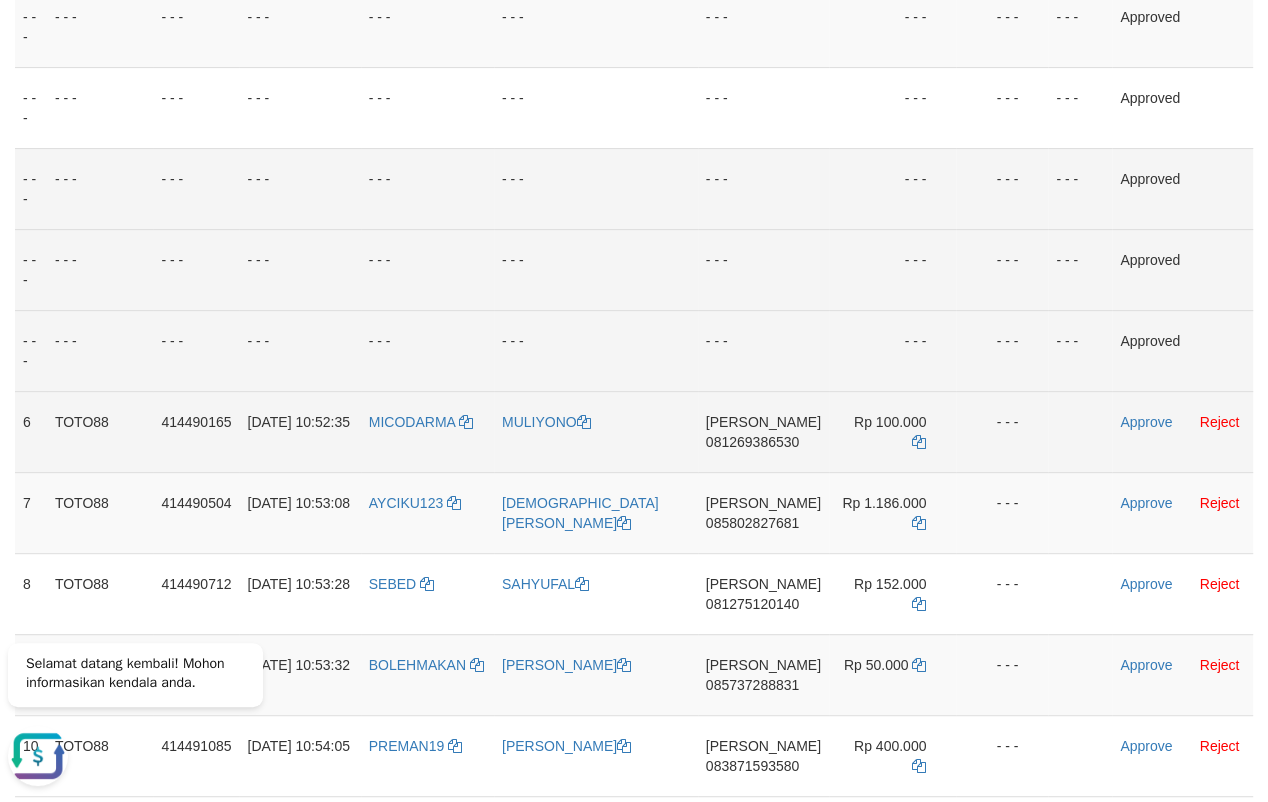 click on "[PERSON_NAME]
081269386530" at bounding box center (763, 431) 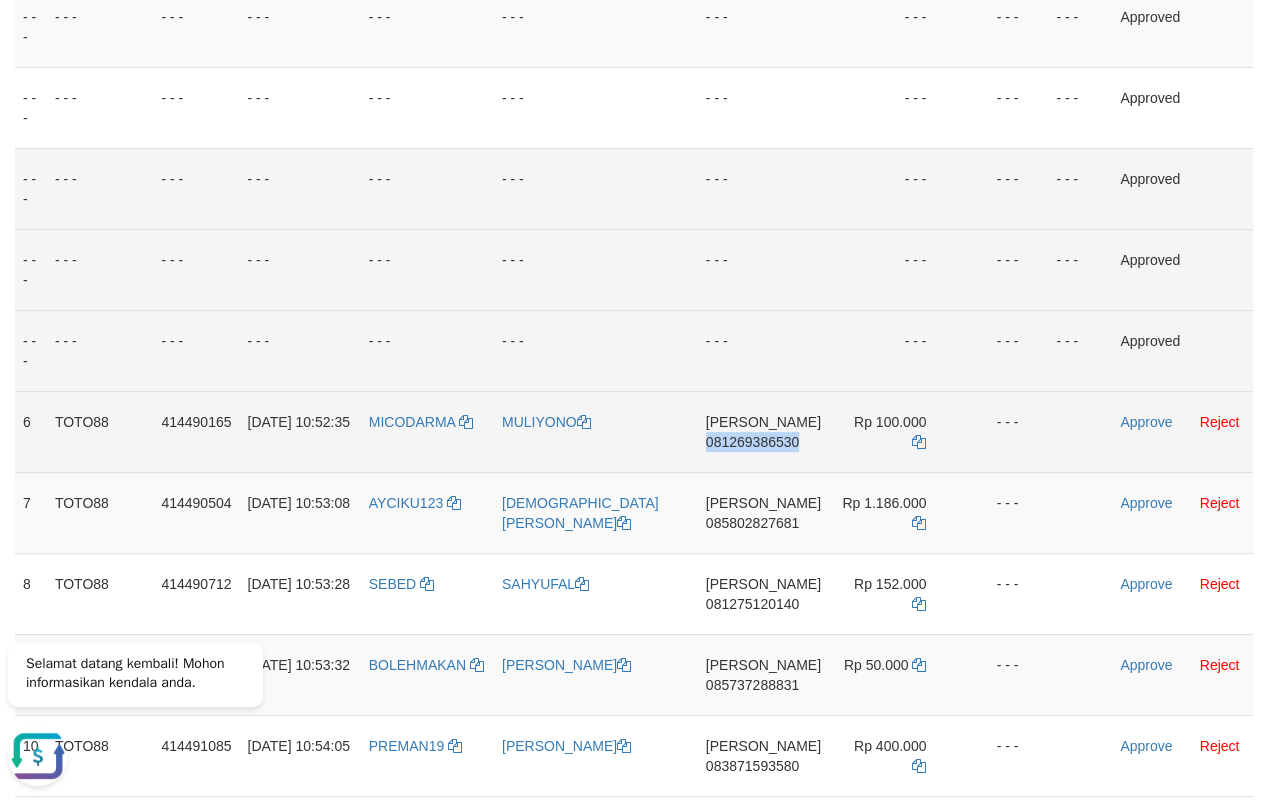 click on "[PERSON_NAME]
081269386530" at bounding box center [763, 431] 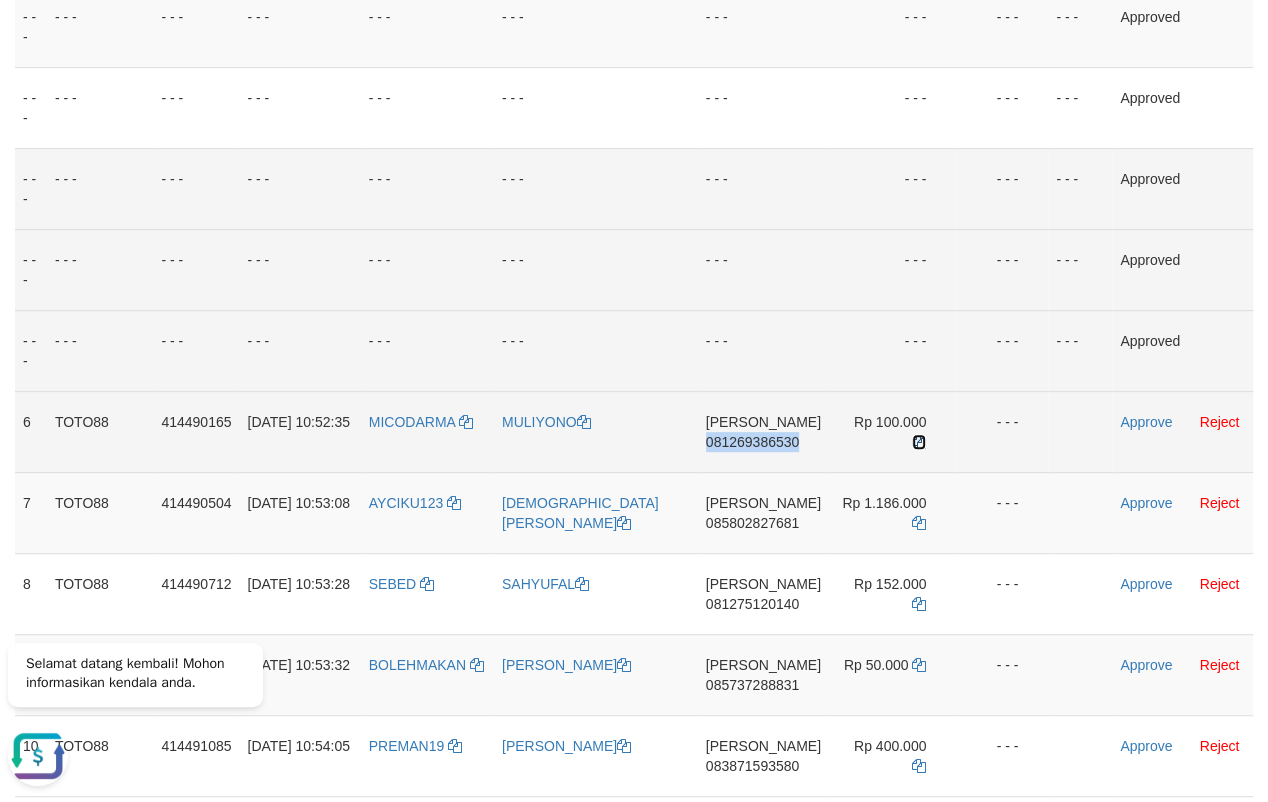 click at bounding box center (919, 442) 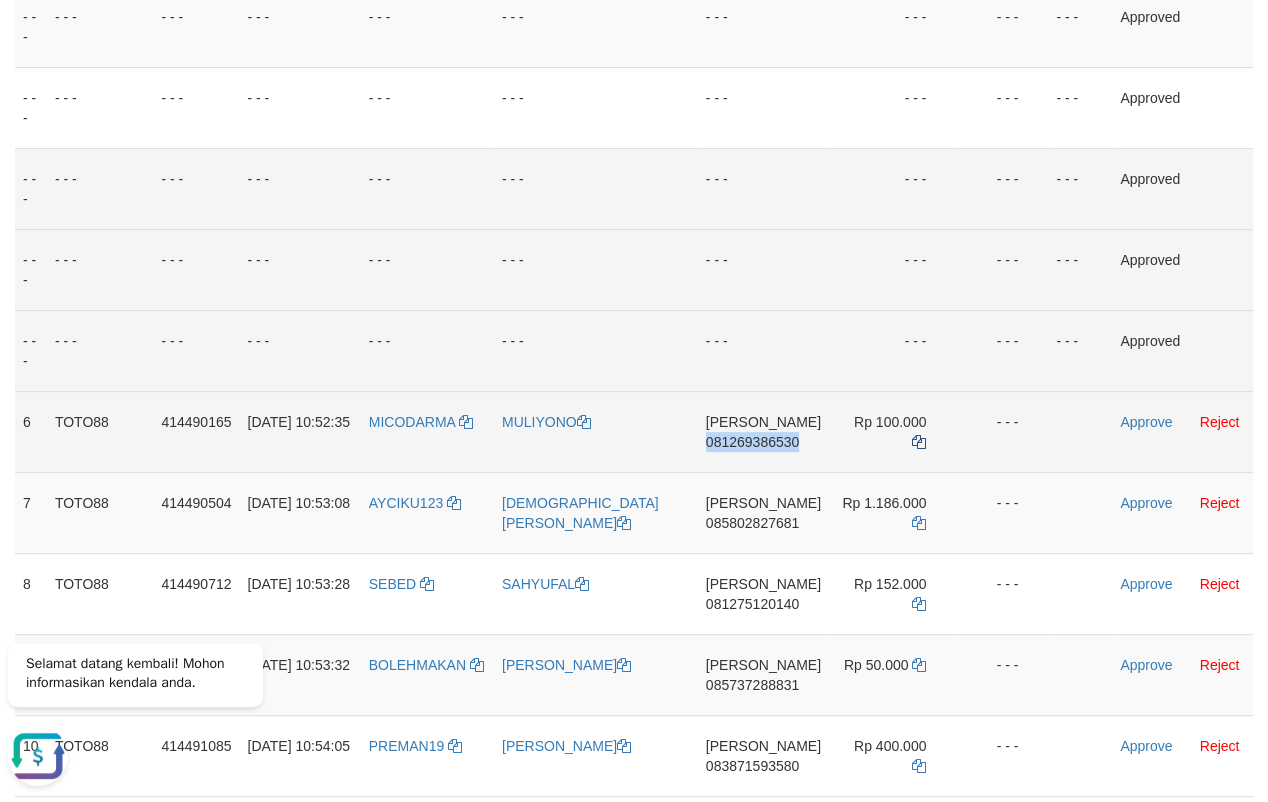 copy on "081269386530" 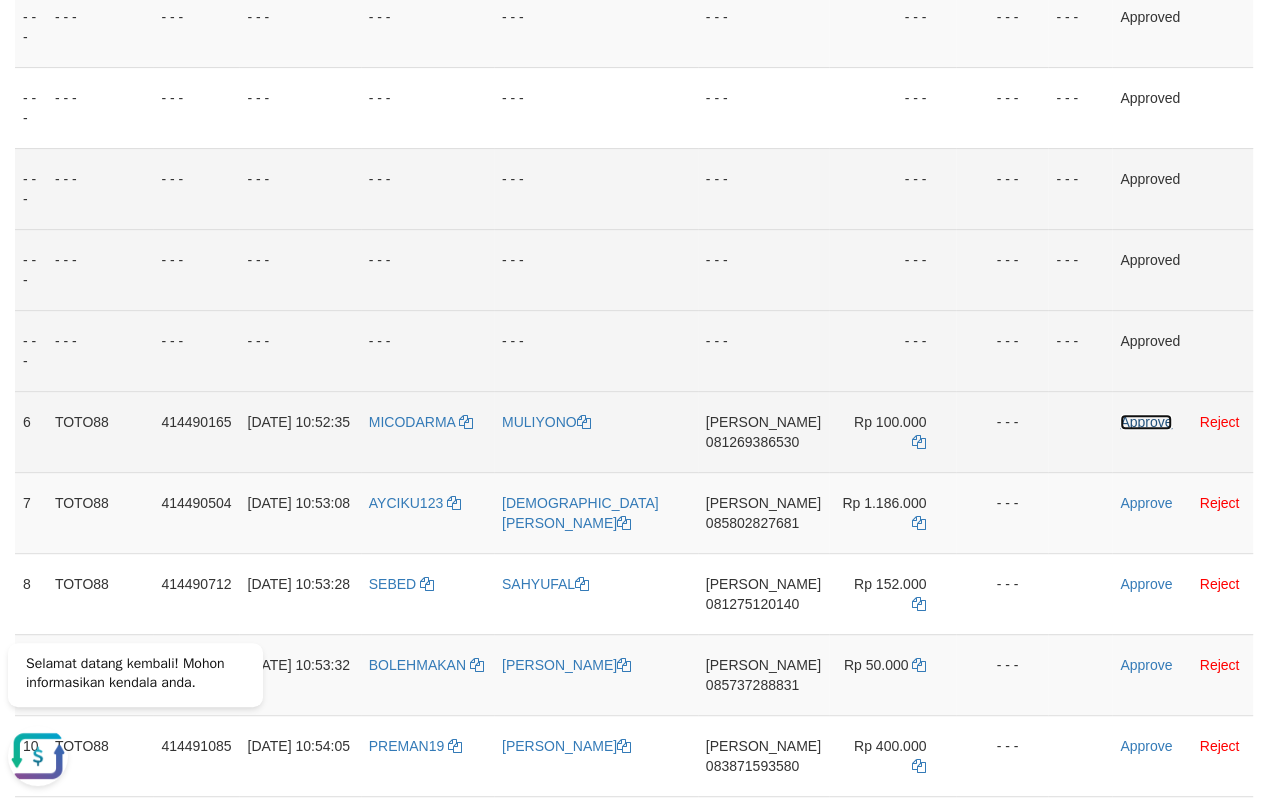 click on "Approve" at bounding box center (1146, 422) 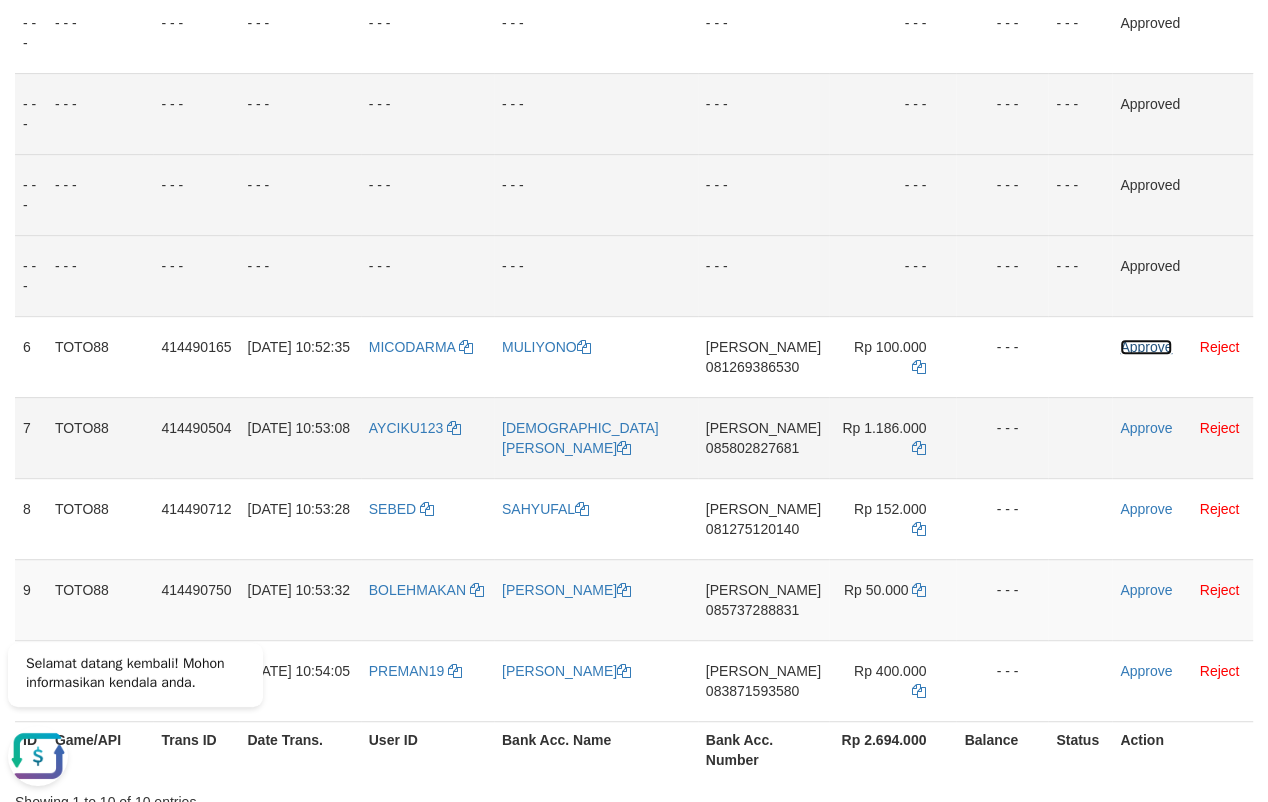 scroll, scrollTop: 733, scrollLeft: 0, axis: vertical 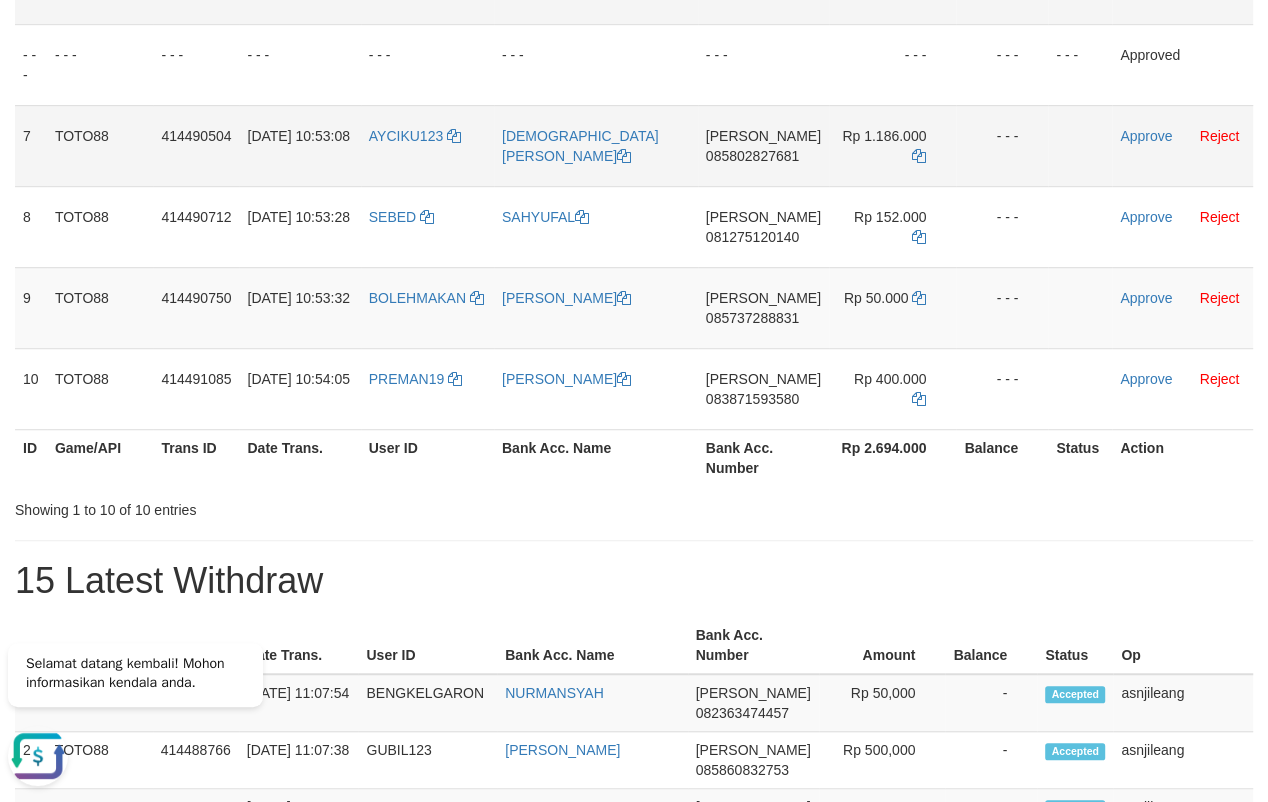click on "[PERSON_NAME]
085802827681" at bounding box center [763, 145] 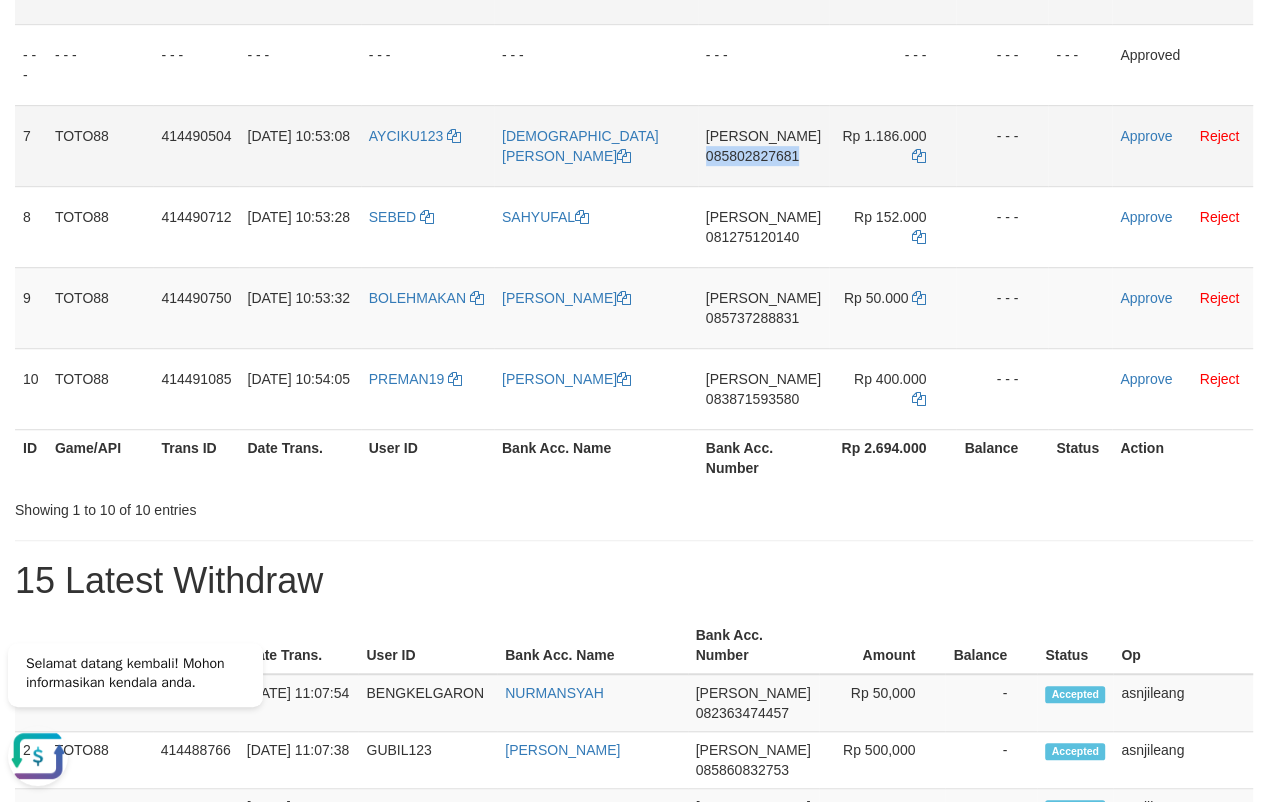 click on "[PERSON_NAME]
085802827681" at bounding box center (763, 145) 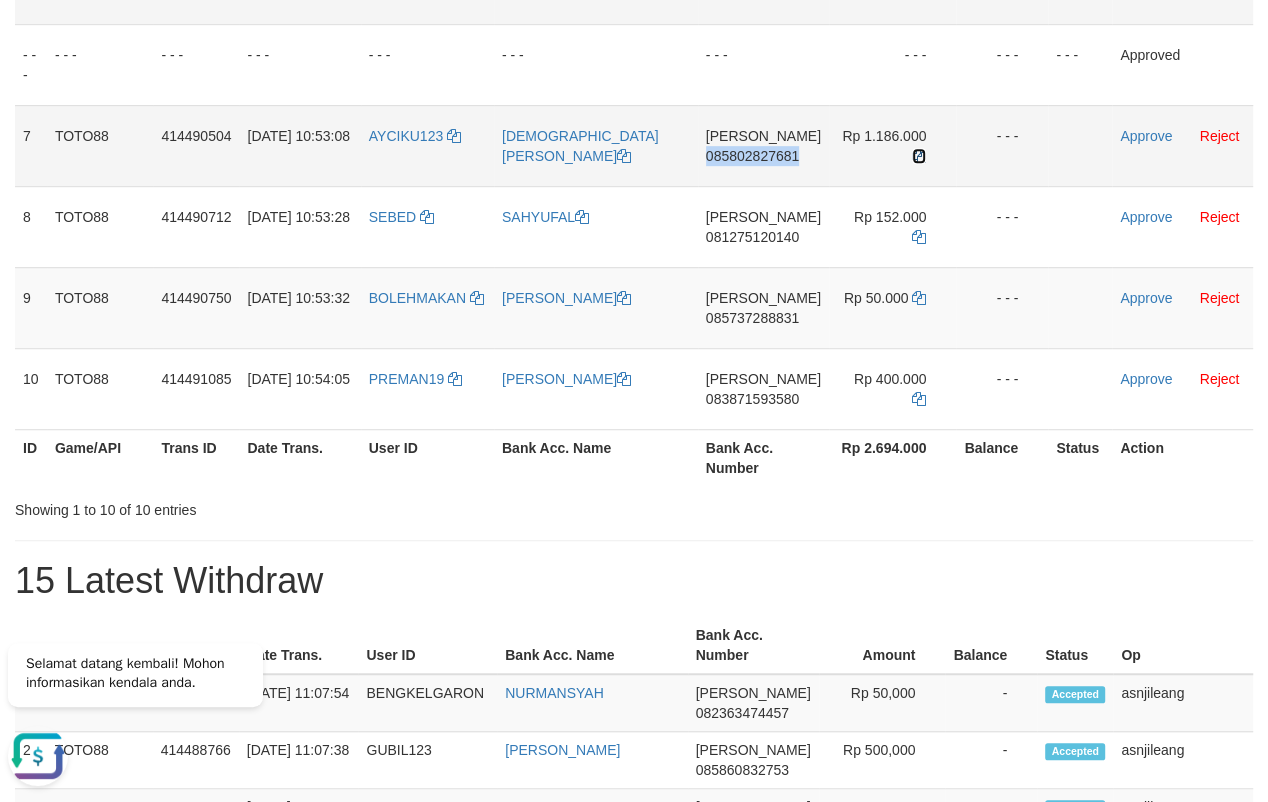 click at bounding box center [919, 156] 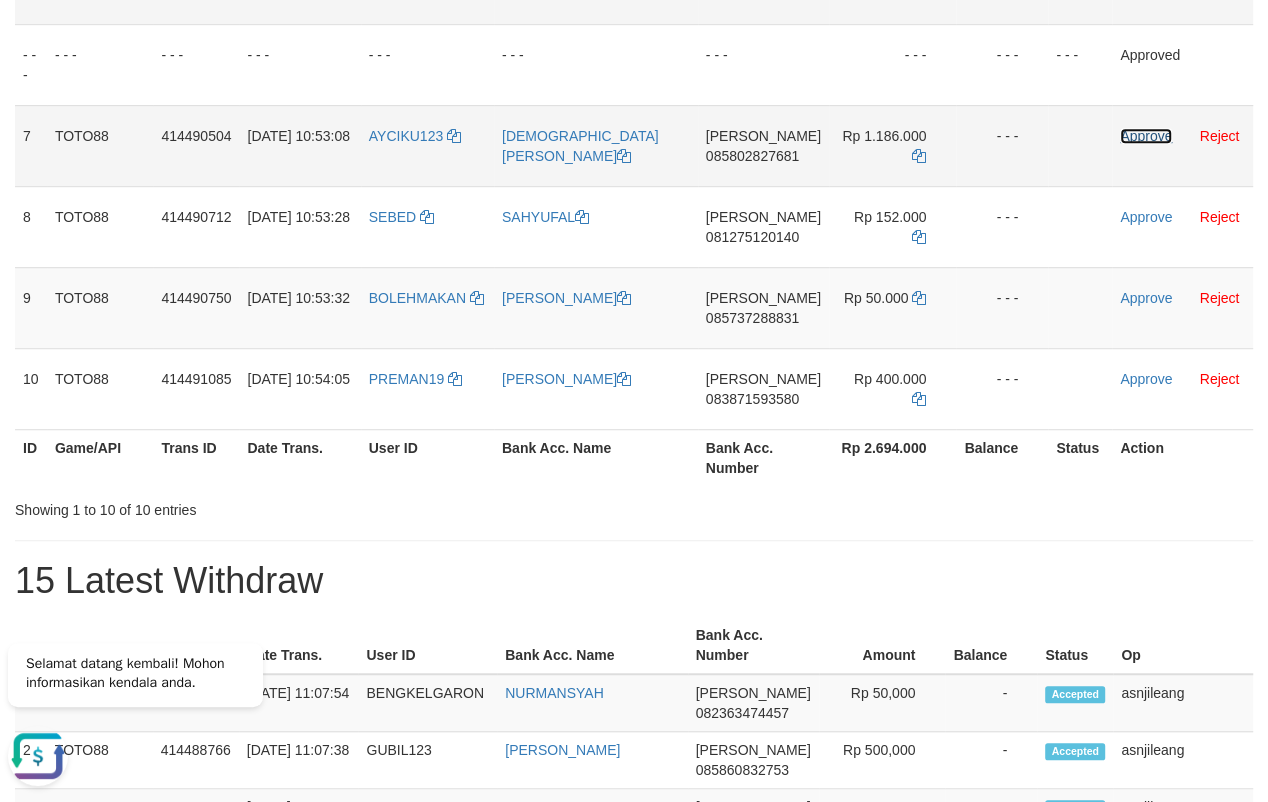 click on "Approve" at bounding box center [1146, 136] 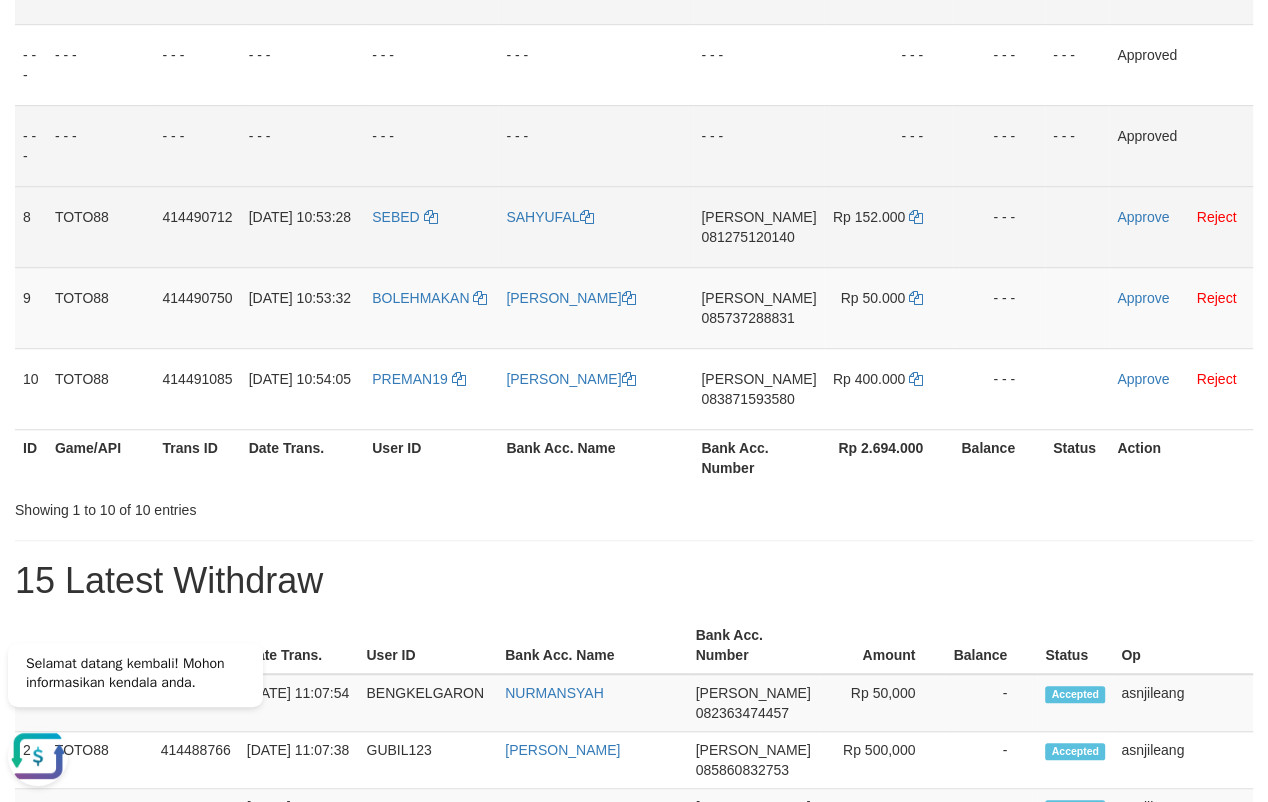 click on "[PERSON_NAME]
081275120140" at bounding box center [758, 226] 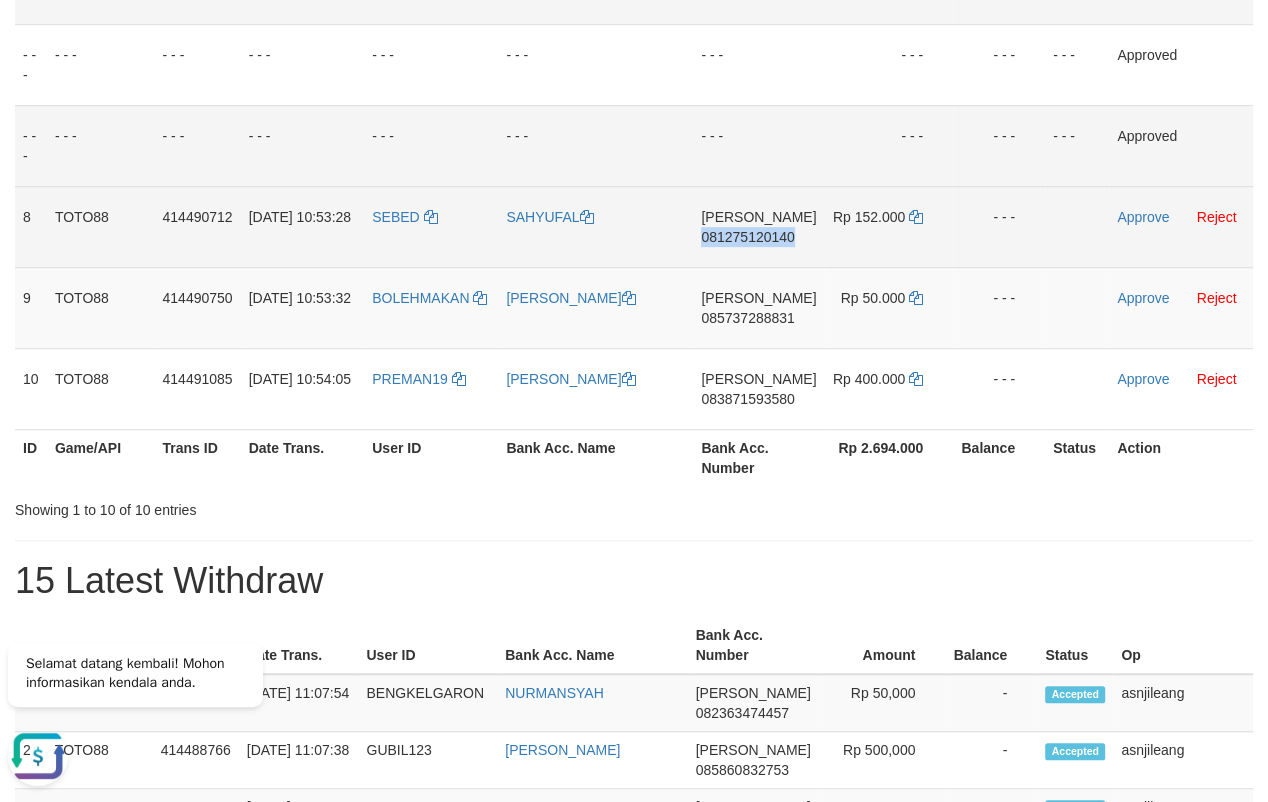 click on "[PERSON_NAME]
081275120140" at bounding box center [758, 226] 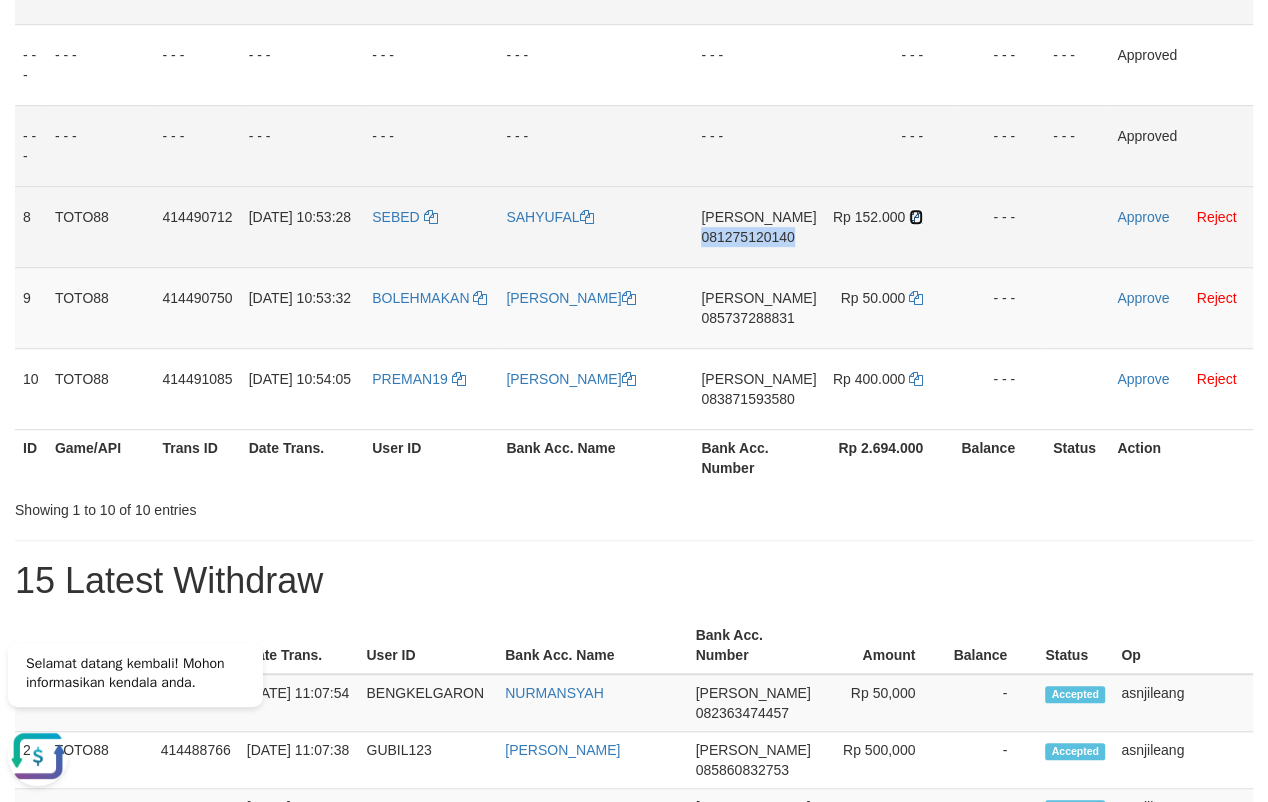 click at bounding box center (916, 217) 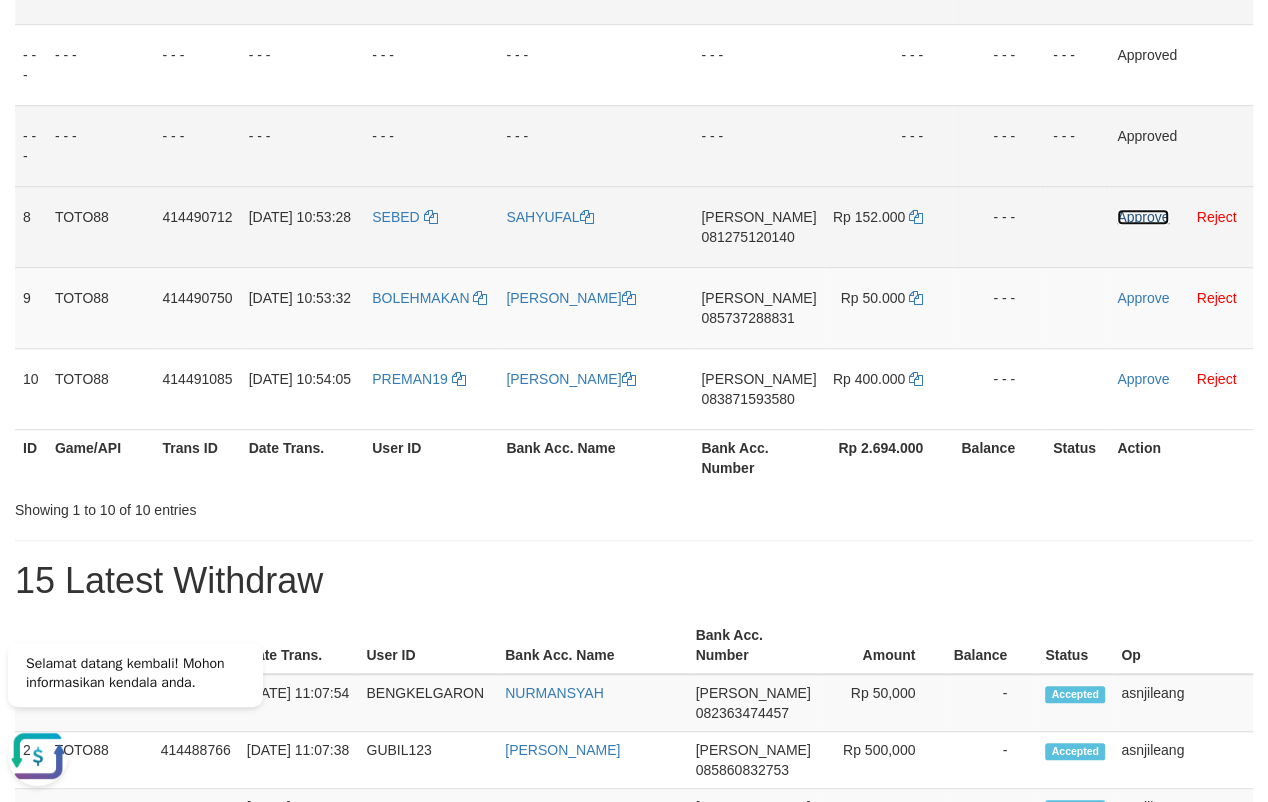 click on "Approve" at bounding box center (1143, 217) 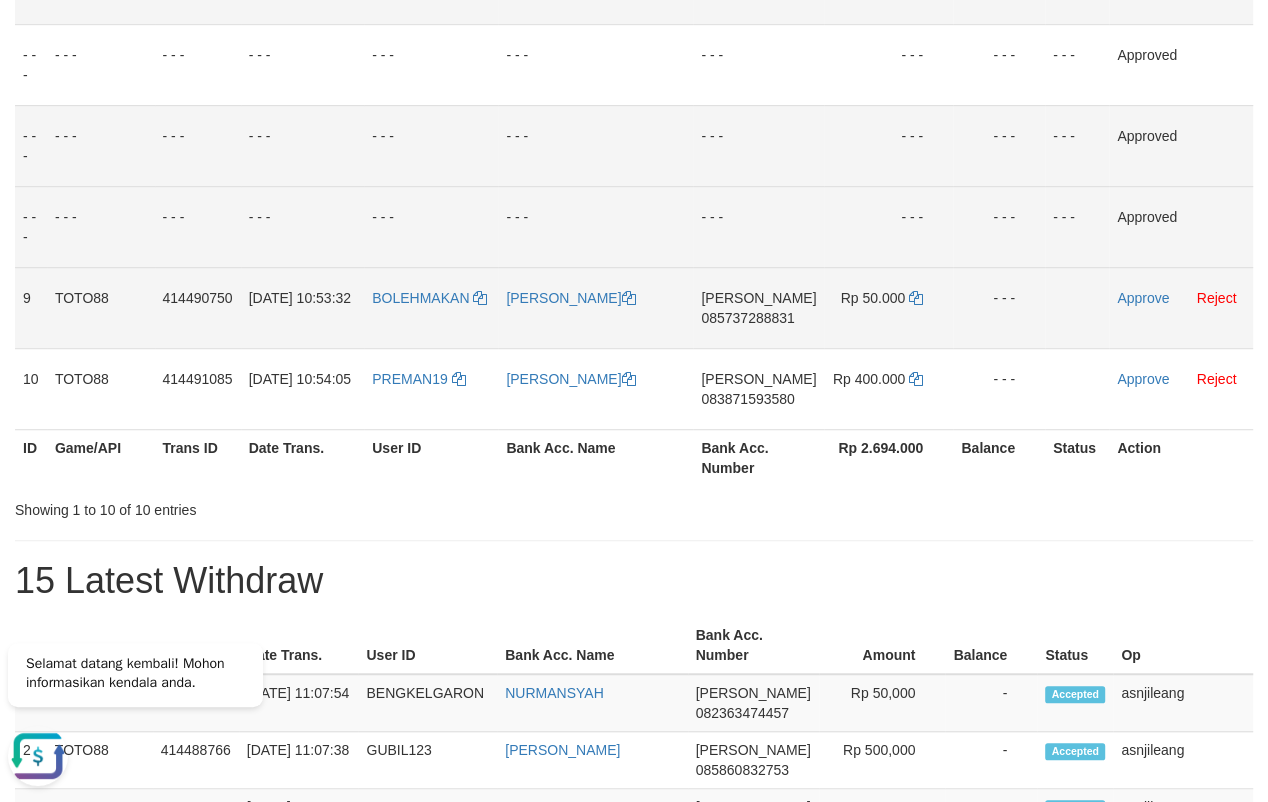 click on "[PERSON_NAME]
085737288831" at bounding box center (758, 307) 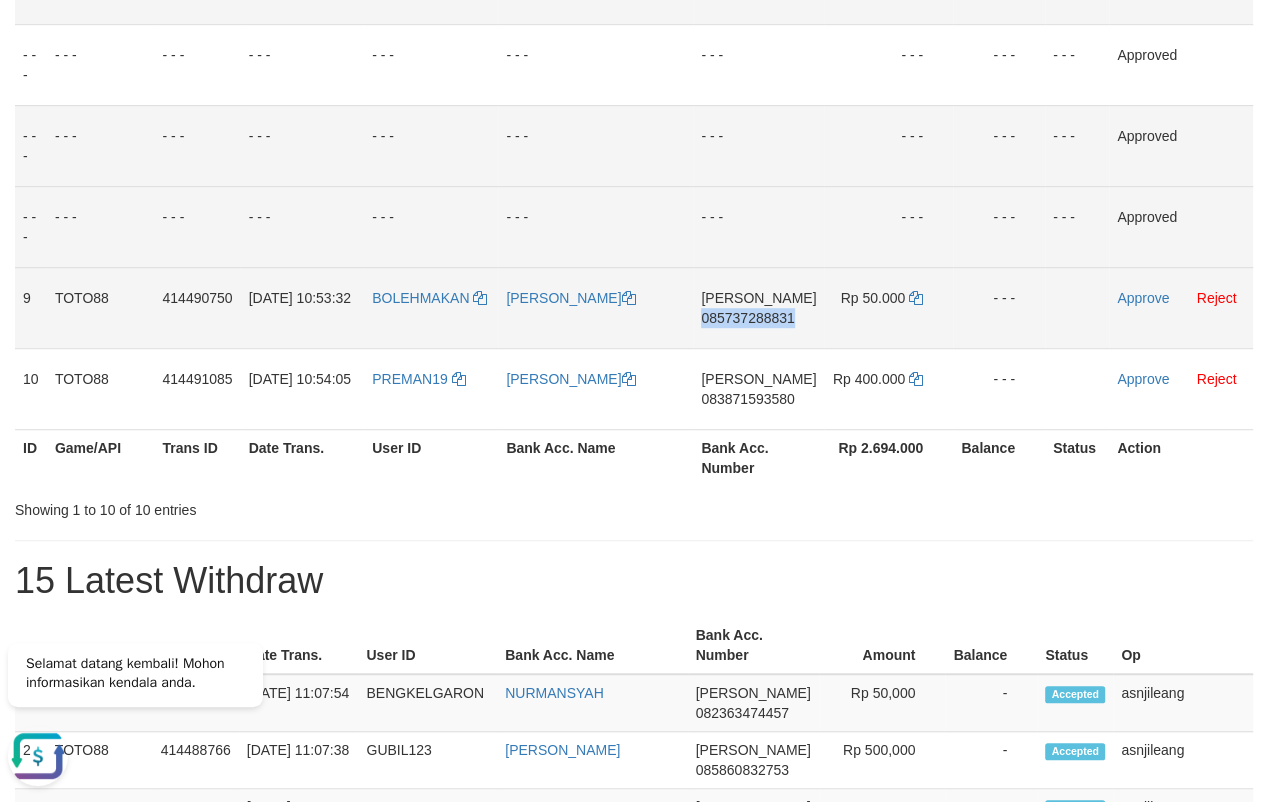 click on "[PERSON_NAME]
085737288831" at bounding box center (758, 307) 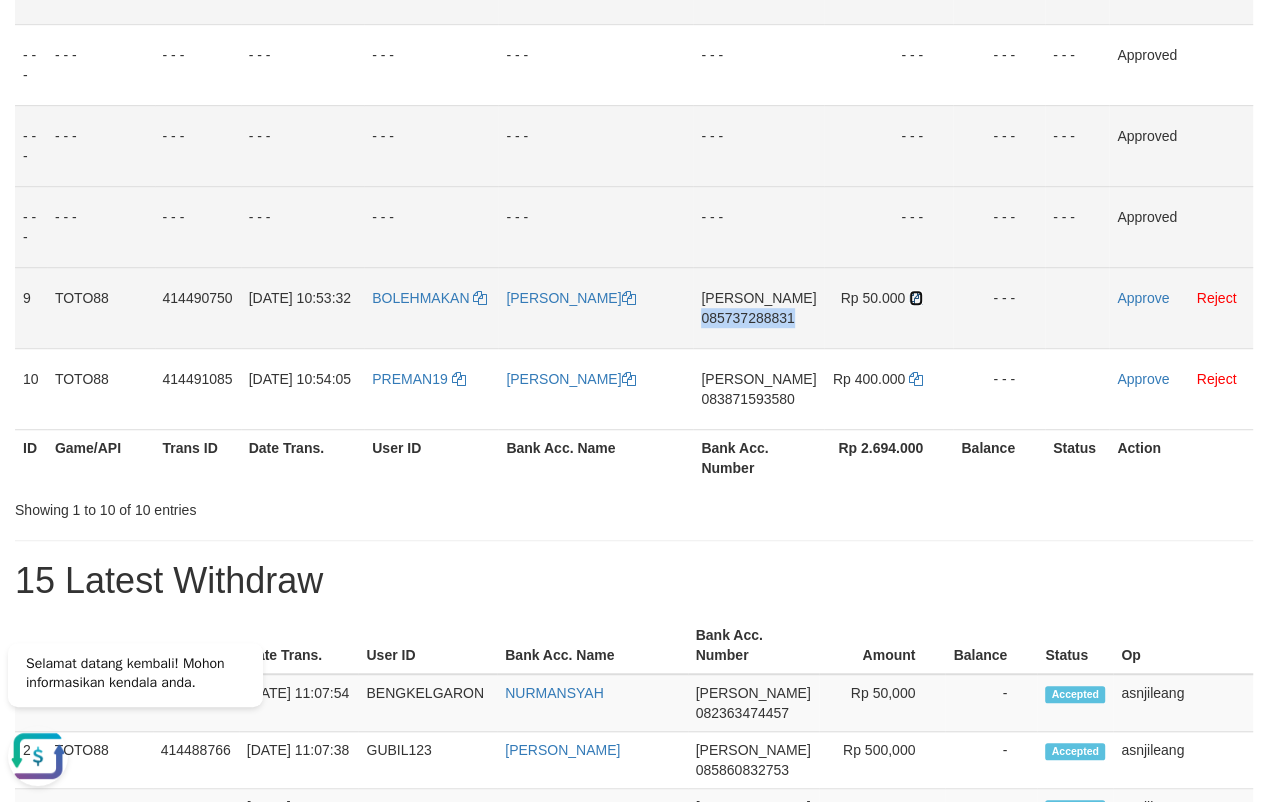 click at bounding box center (916, 298) 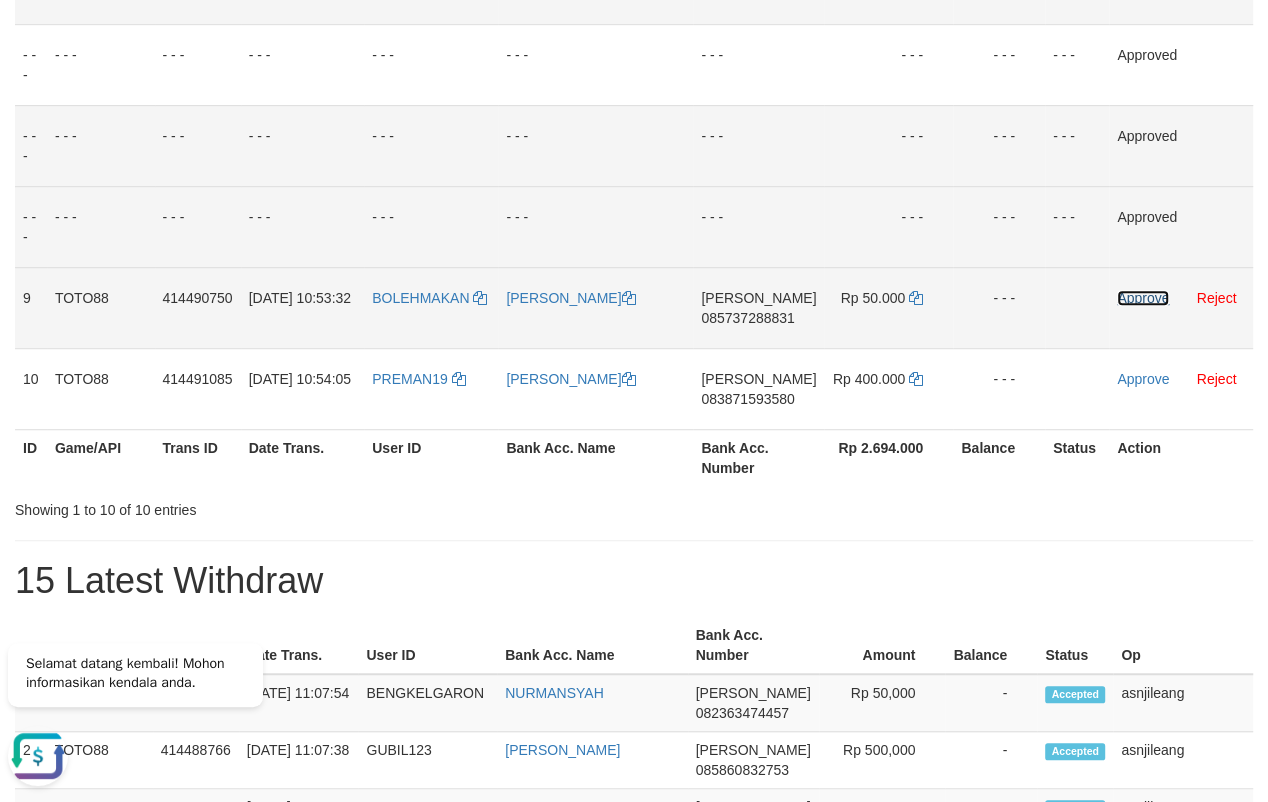 click on "Approve" at bounding box center (1143, 298) 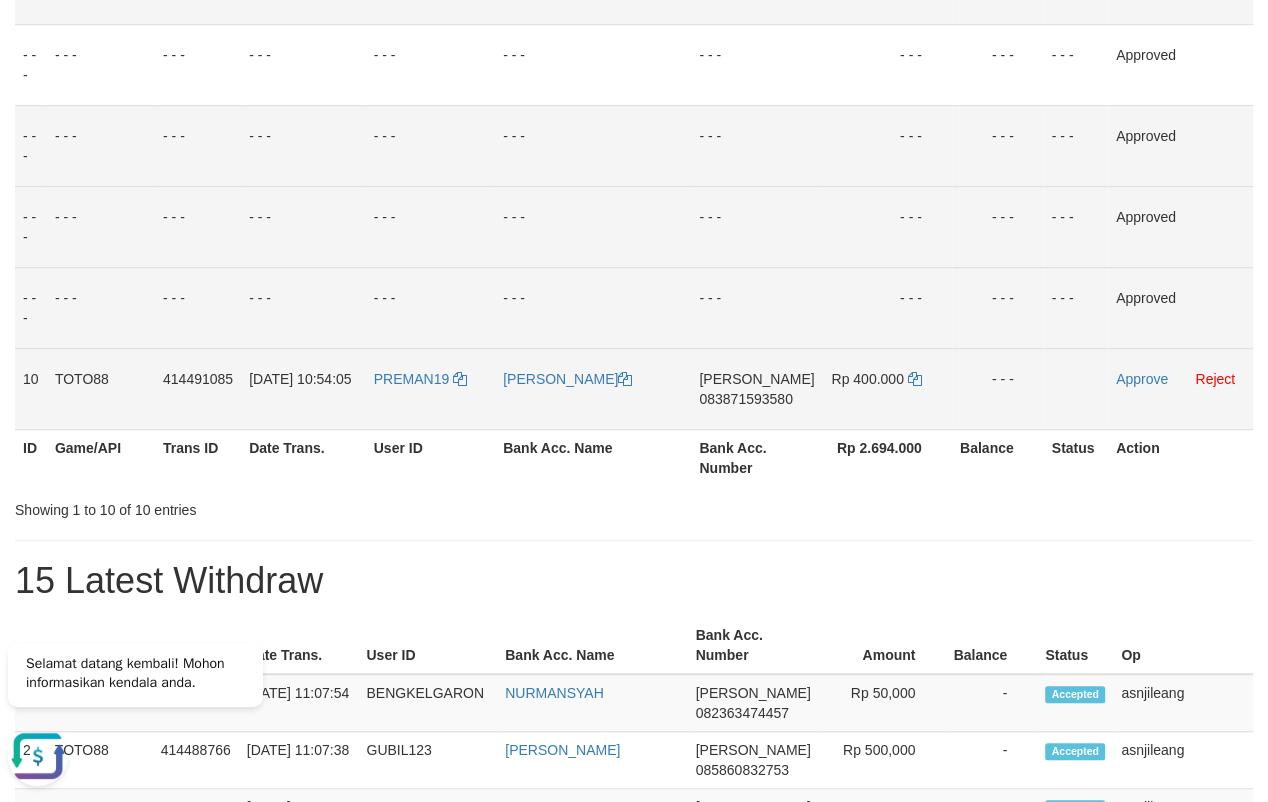 click on "[PERSON_NAME]
083871593580" at bounding box center [756, 388] 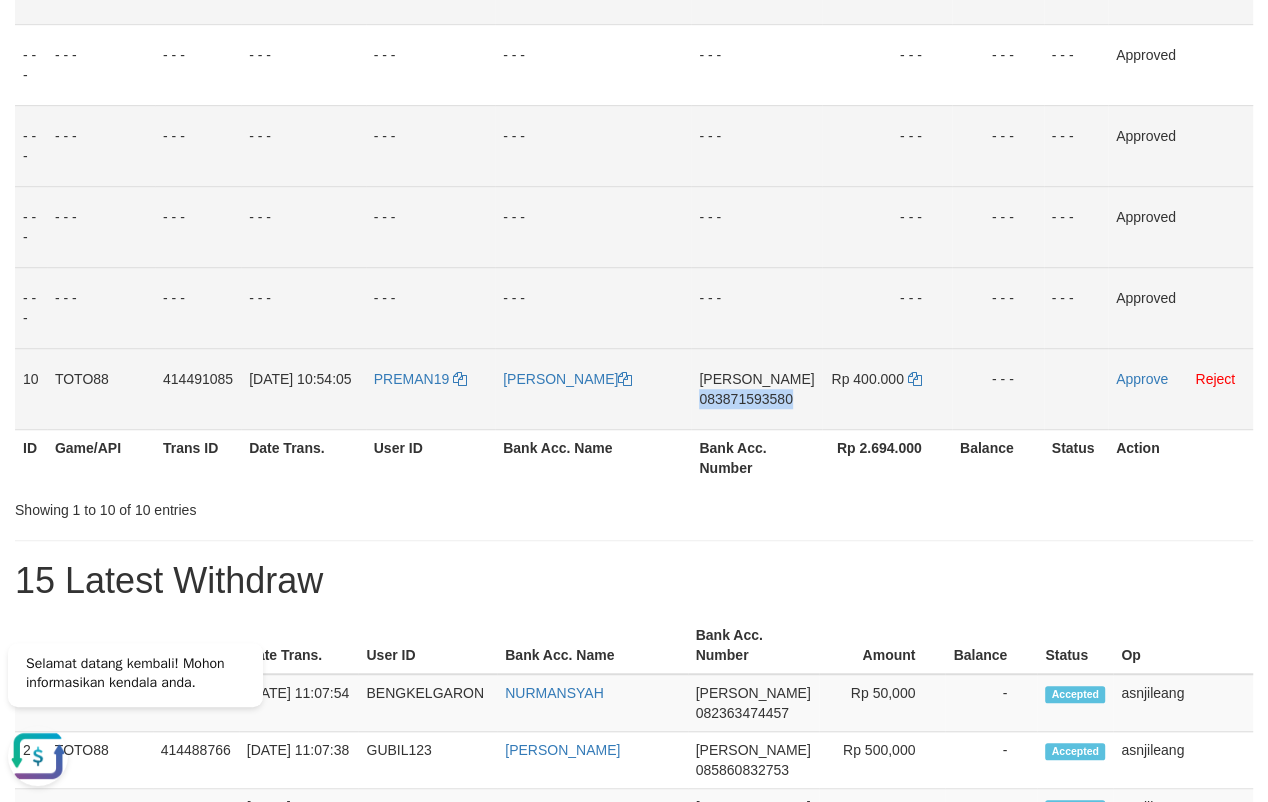 click on "[PERSON_NAME]
083871593580" at bounding box center (756, 388) 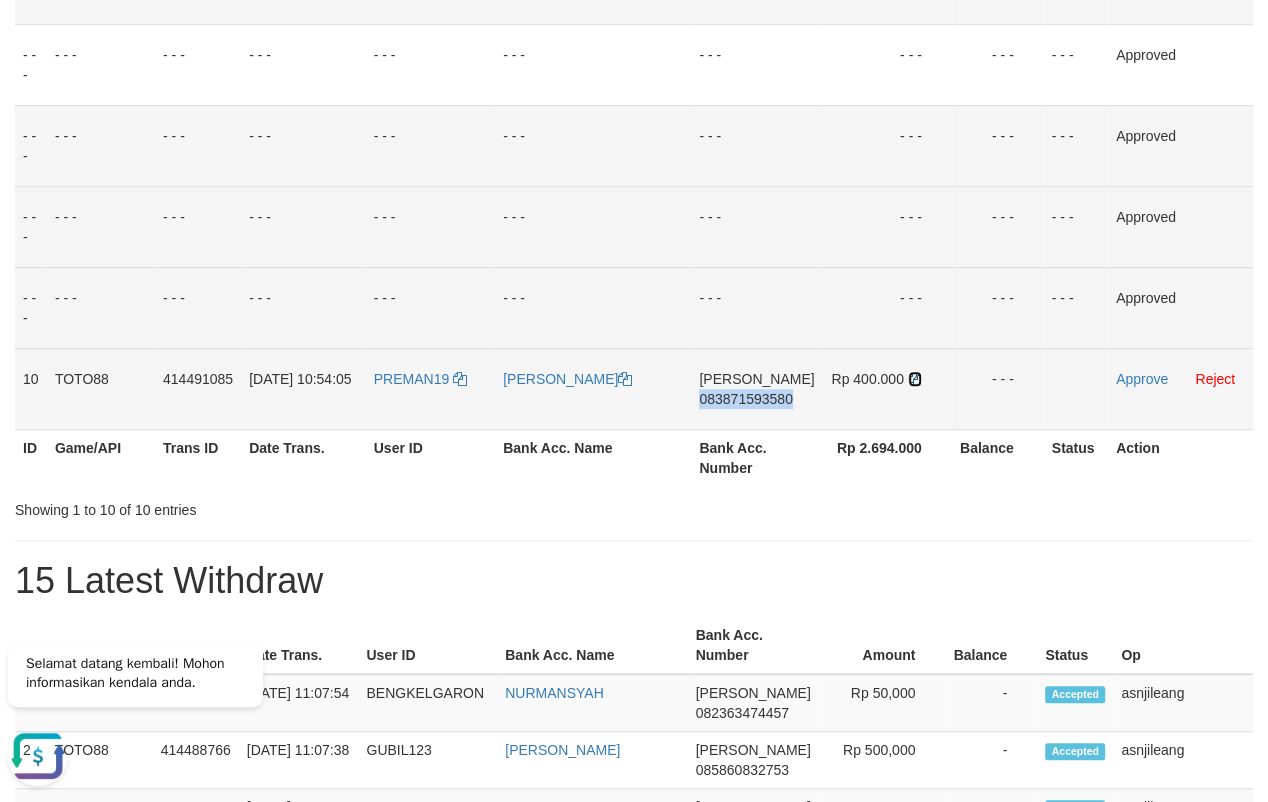 click at bounding box center [915, 379] 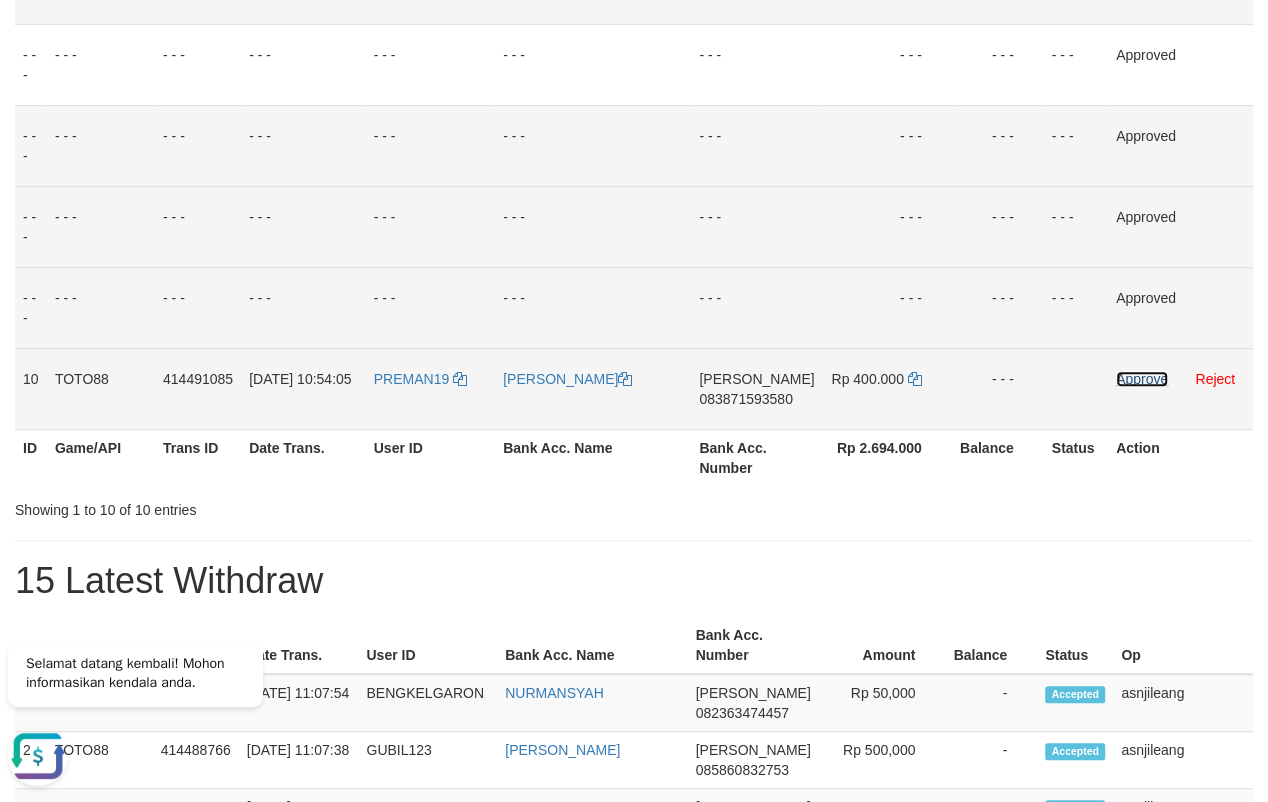 click on "Approve" at bounding box center [1142, 379] 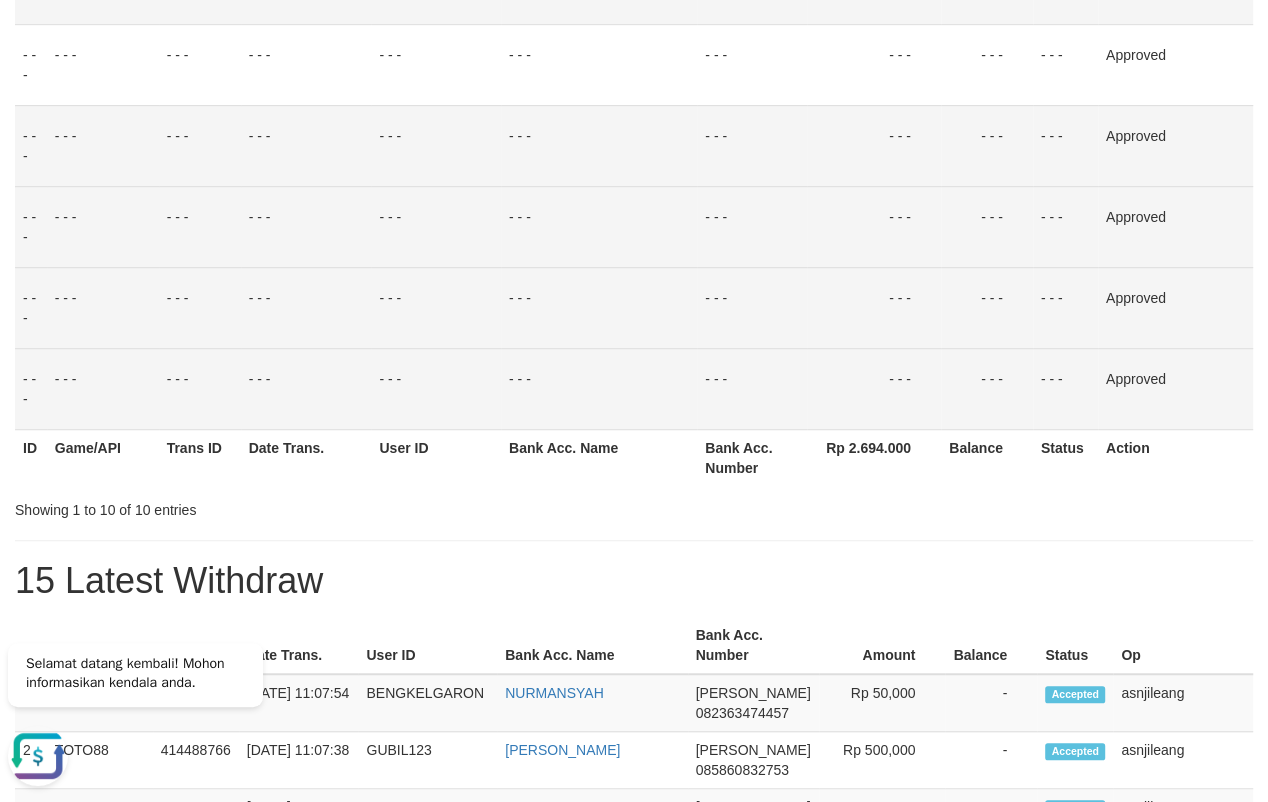 scroll, scrollTop: 0, scrollLeft: 0, axis: both 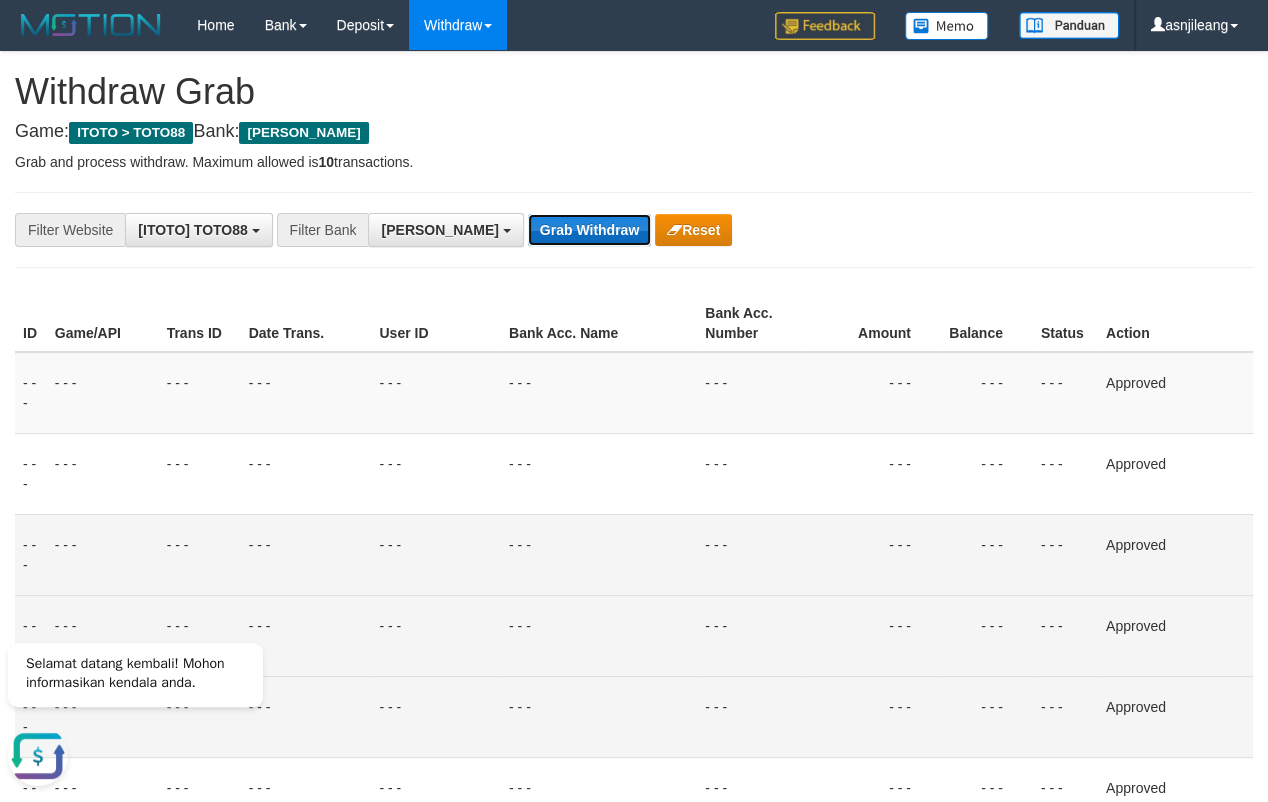 click on "Grab Withdraw" at bounding box center [589, 230] 